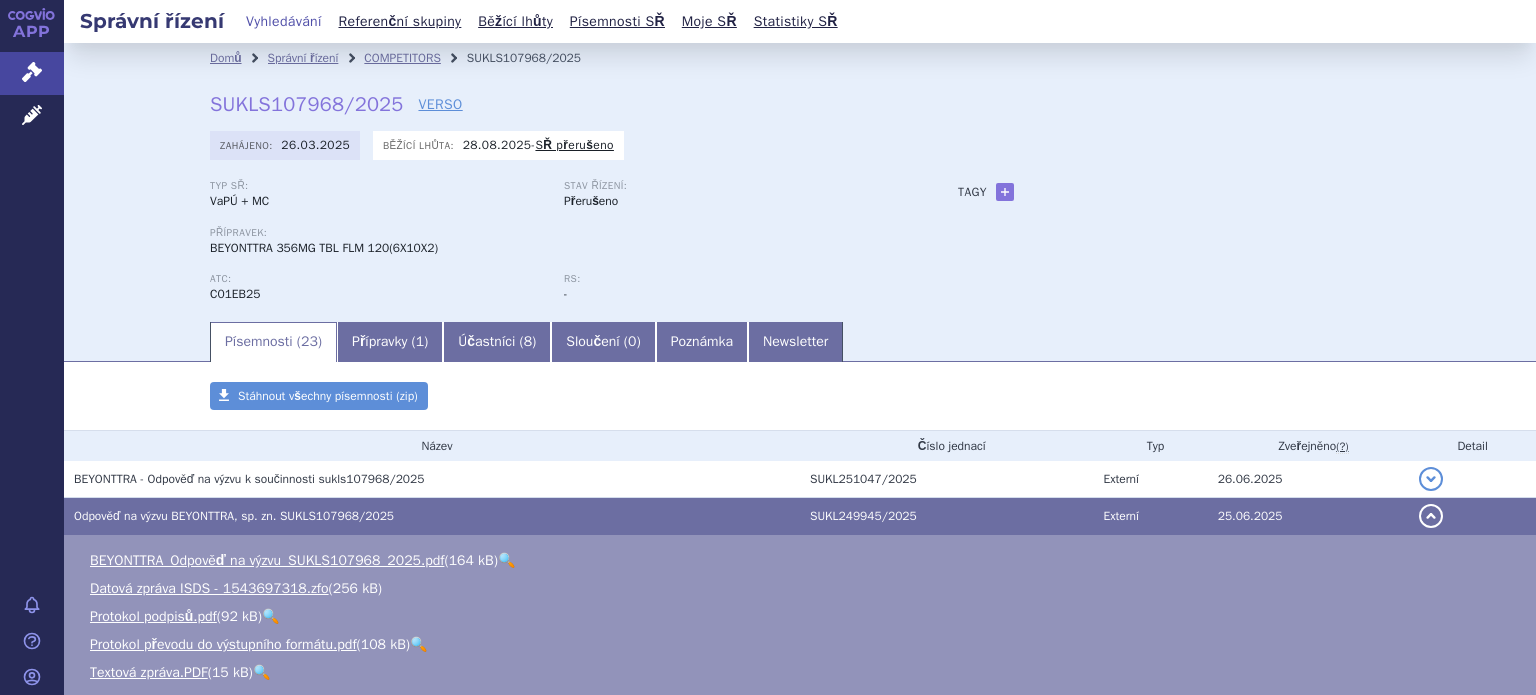 scroll, scrollTop: 0, scrollLeft: 0, axis: both 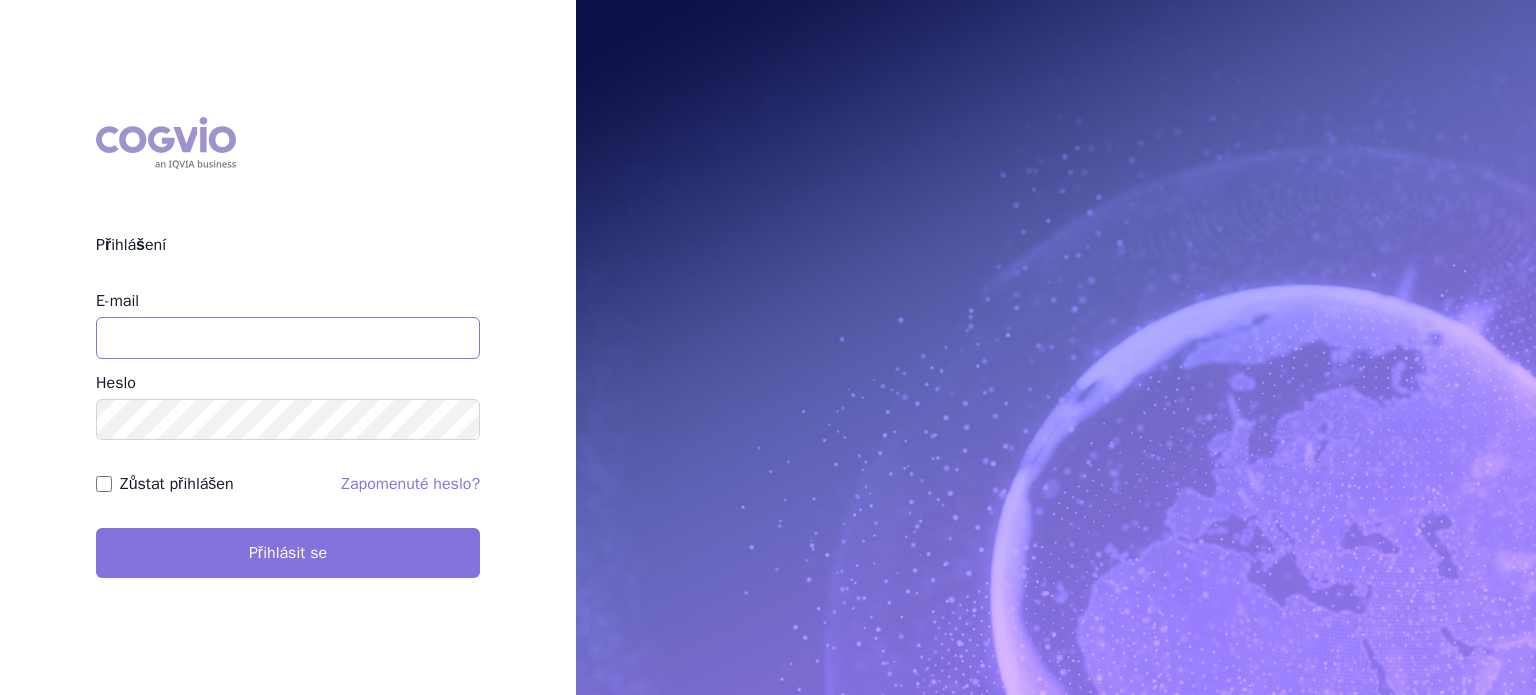 type on "lenkahr@medisonpharma.com" 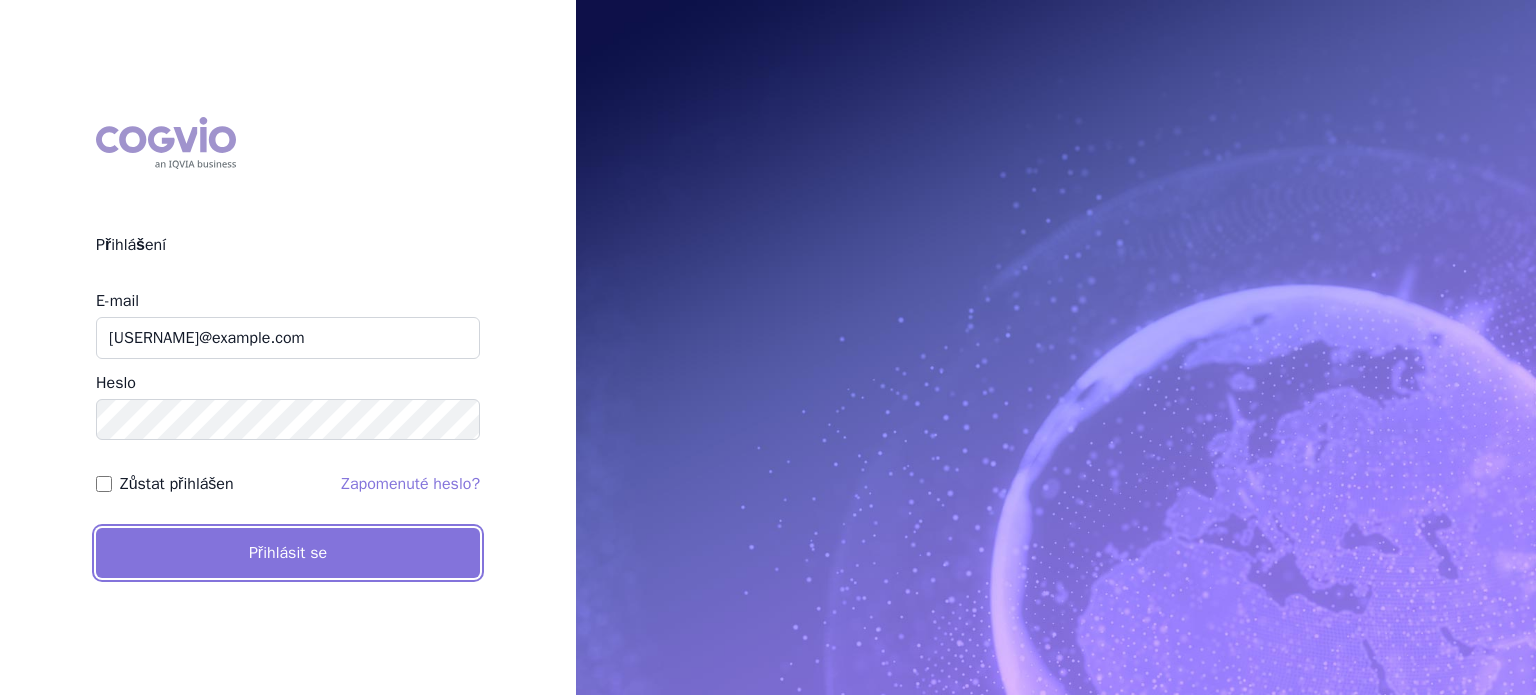 click on "Přihlásit se" at bounding box center (288, 553) 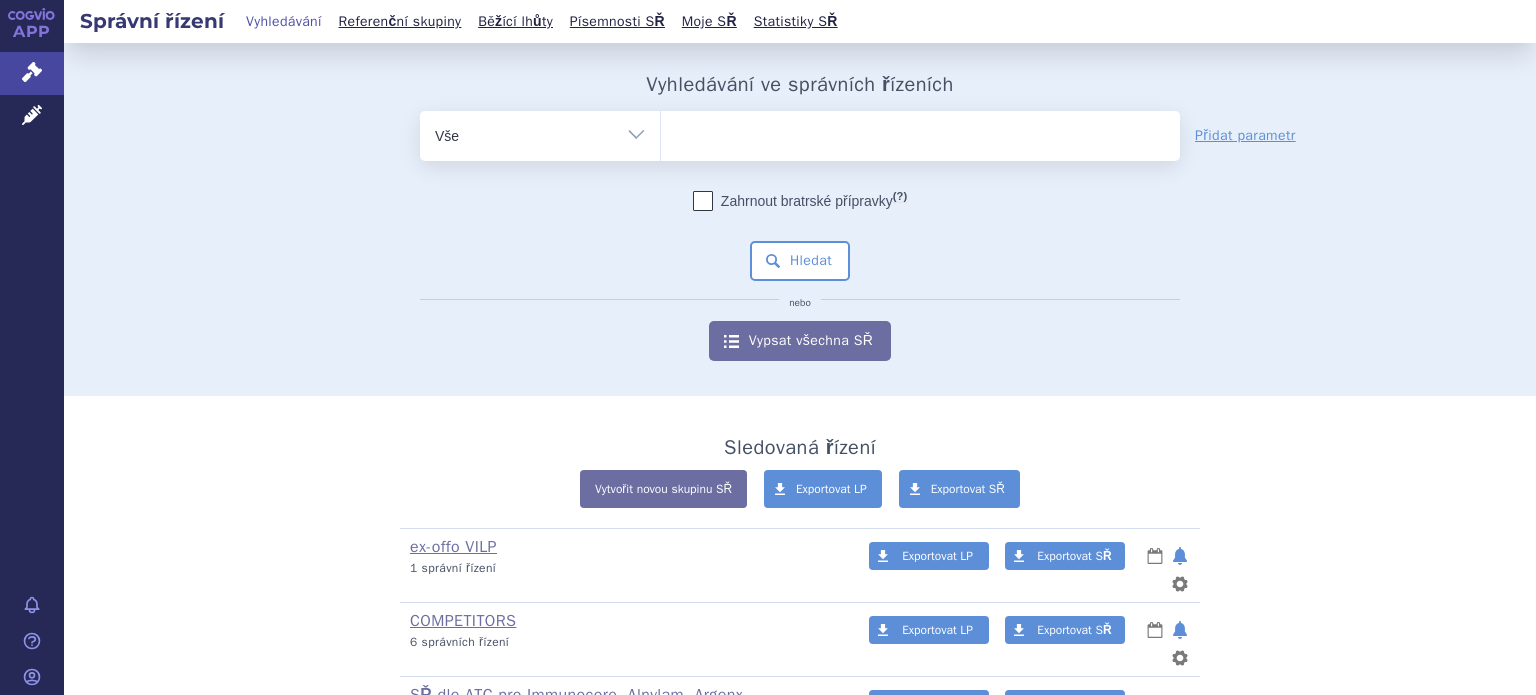 scroll, scrollTop: 0, scrollLeft: 0, axis: both 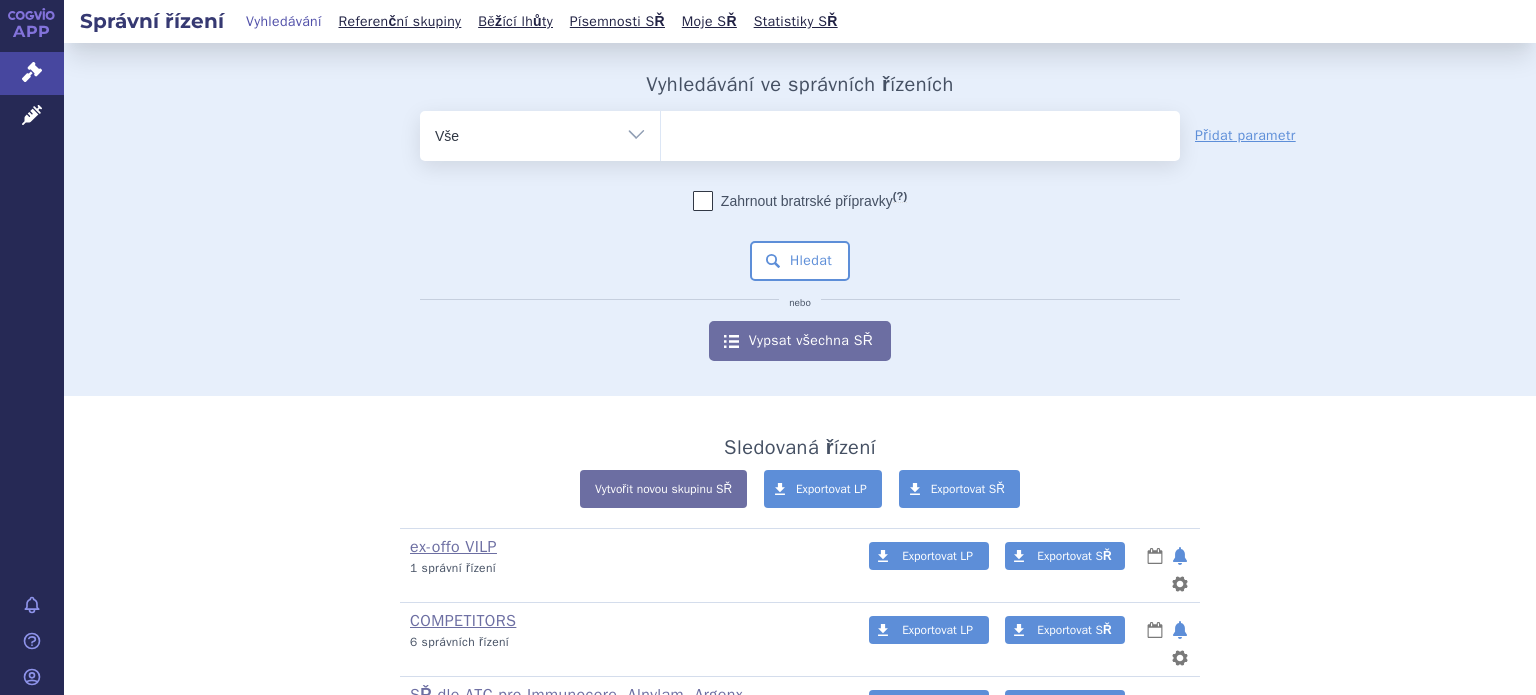 click on "Vše
Spisová značka
Typ SŘ
Přípravek/SUKL kód
Účastník/Držitel" at bounding box center (540, 133) 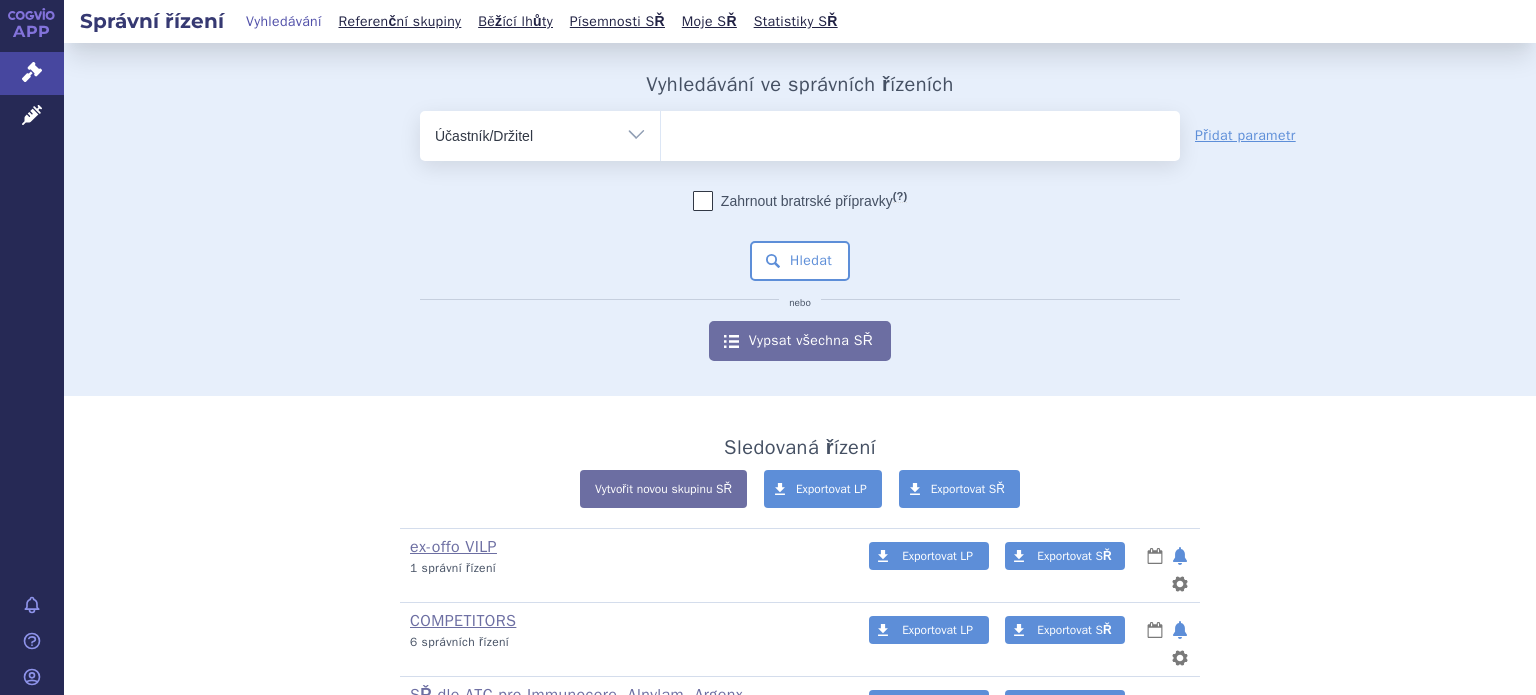 click on "Vše
Spisová značka
Typ SŘ
Přípravek/SUKL kód
Účastník/Držitel" at bounding box center [540, 133] 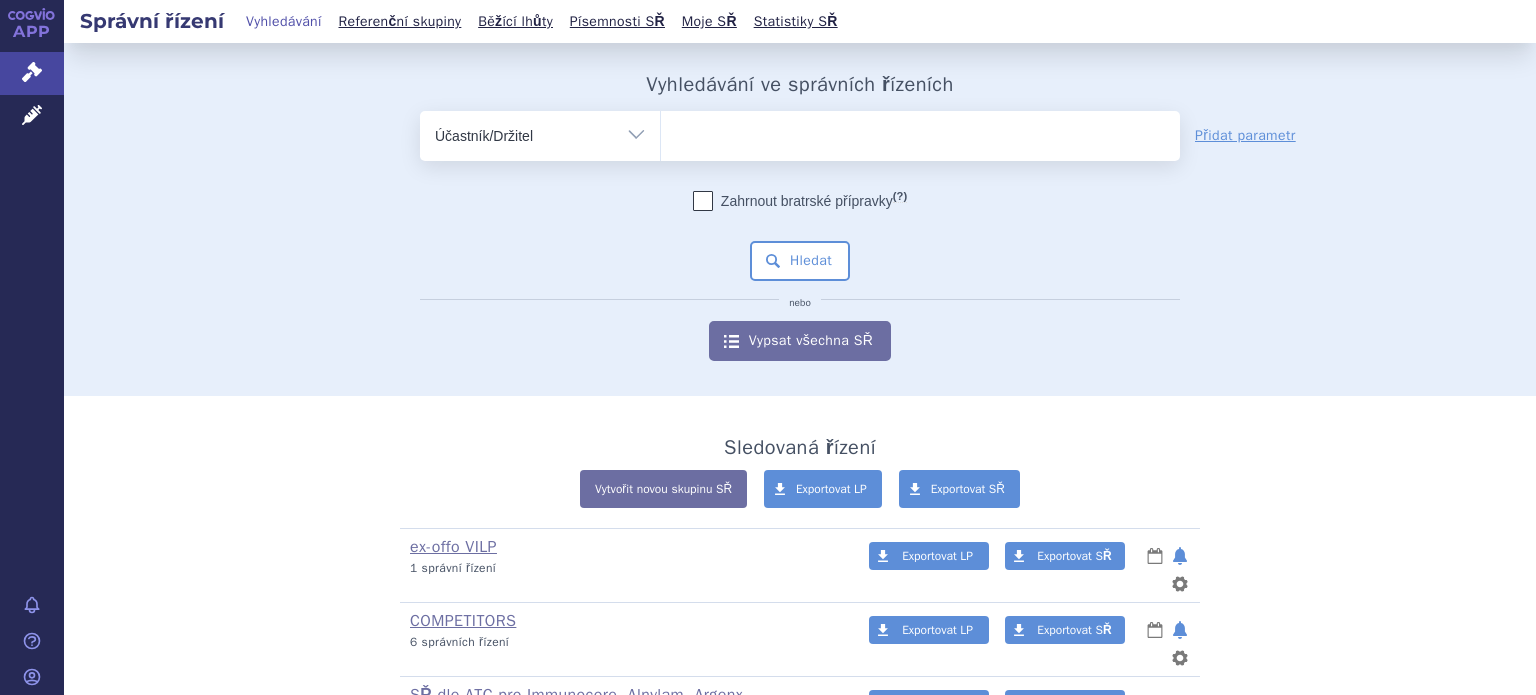 click at bounding box center [920, 132] 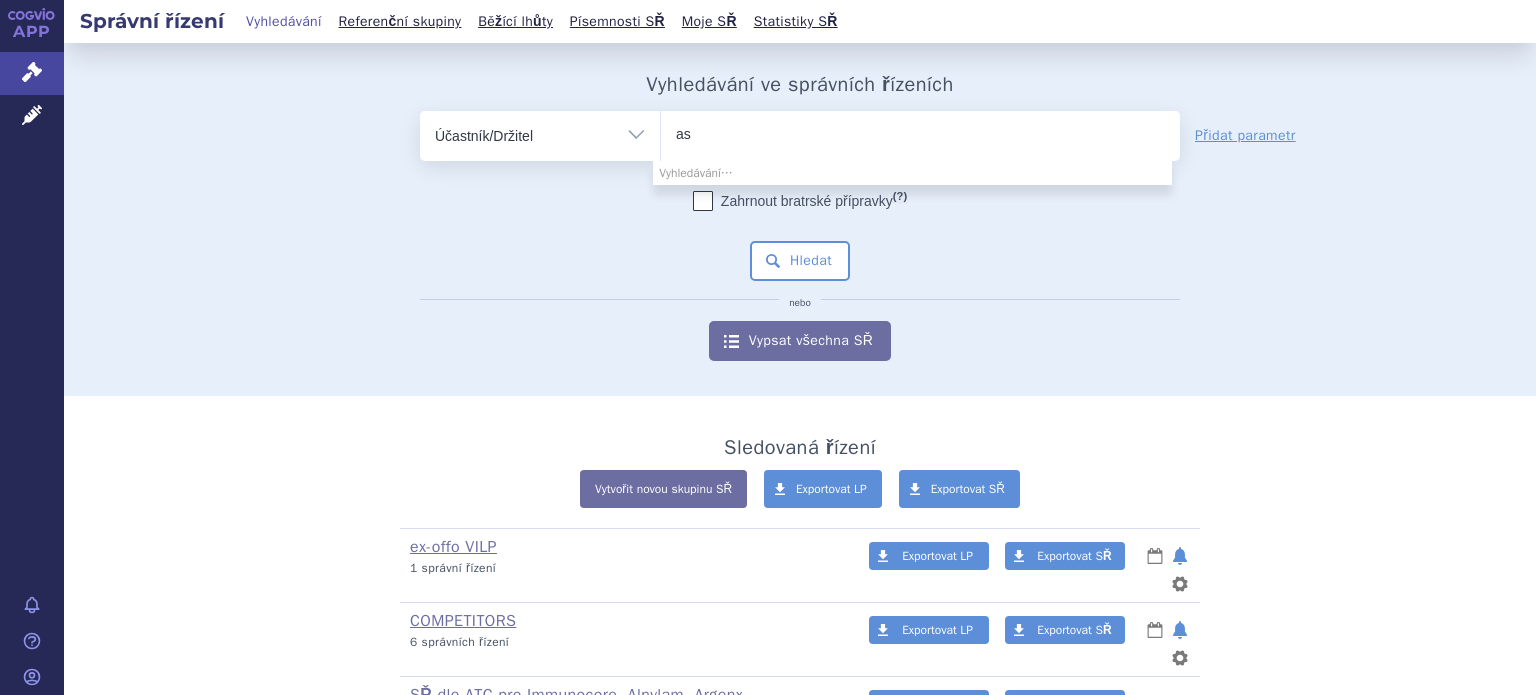 type on "a" 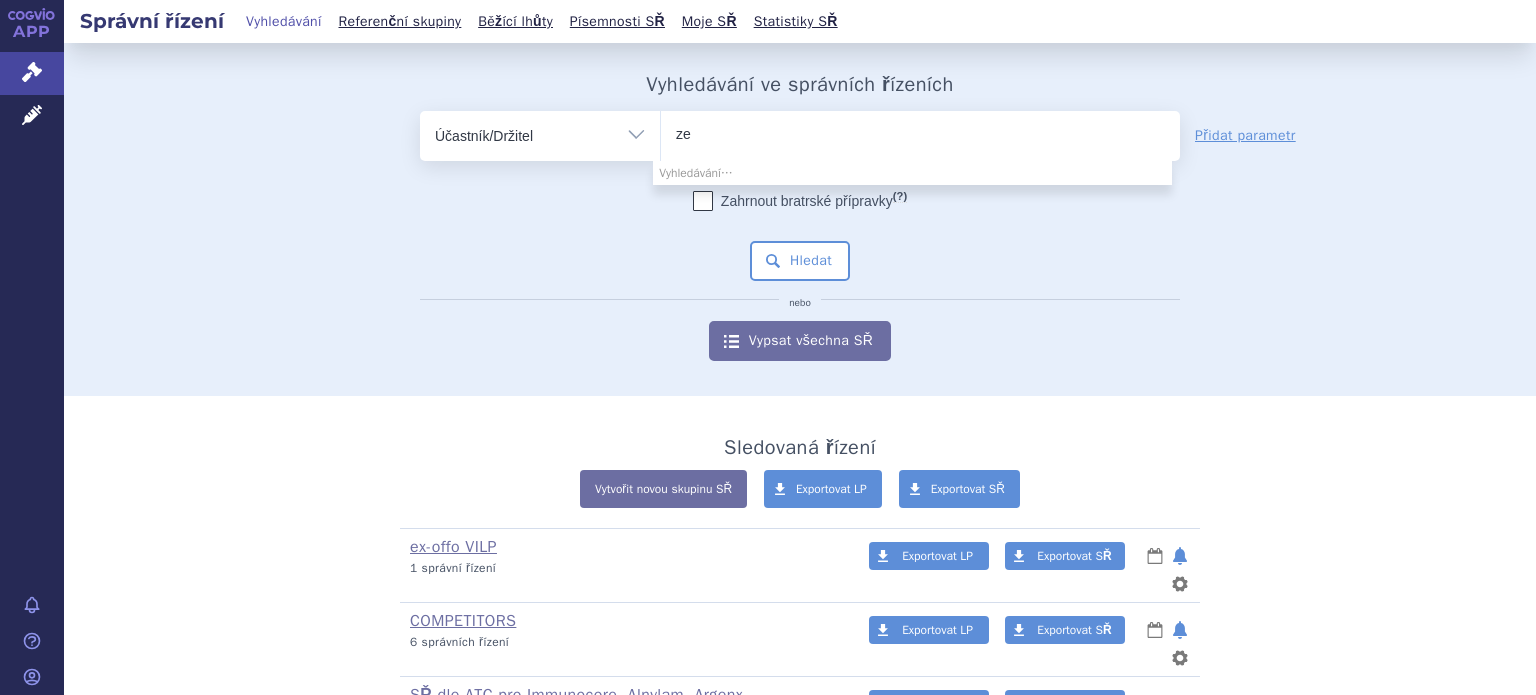 type on "z" 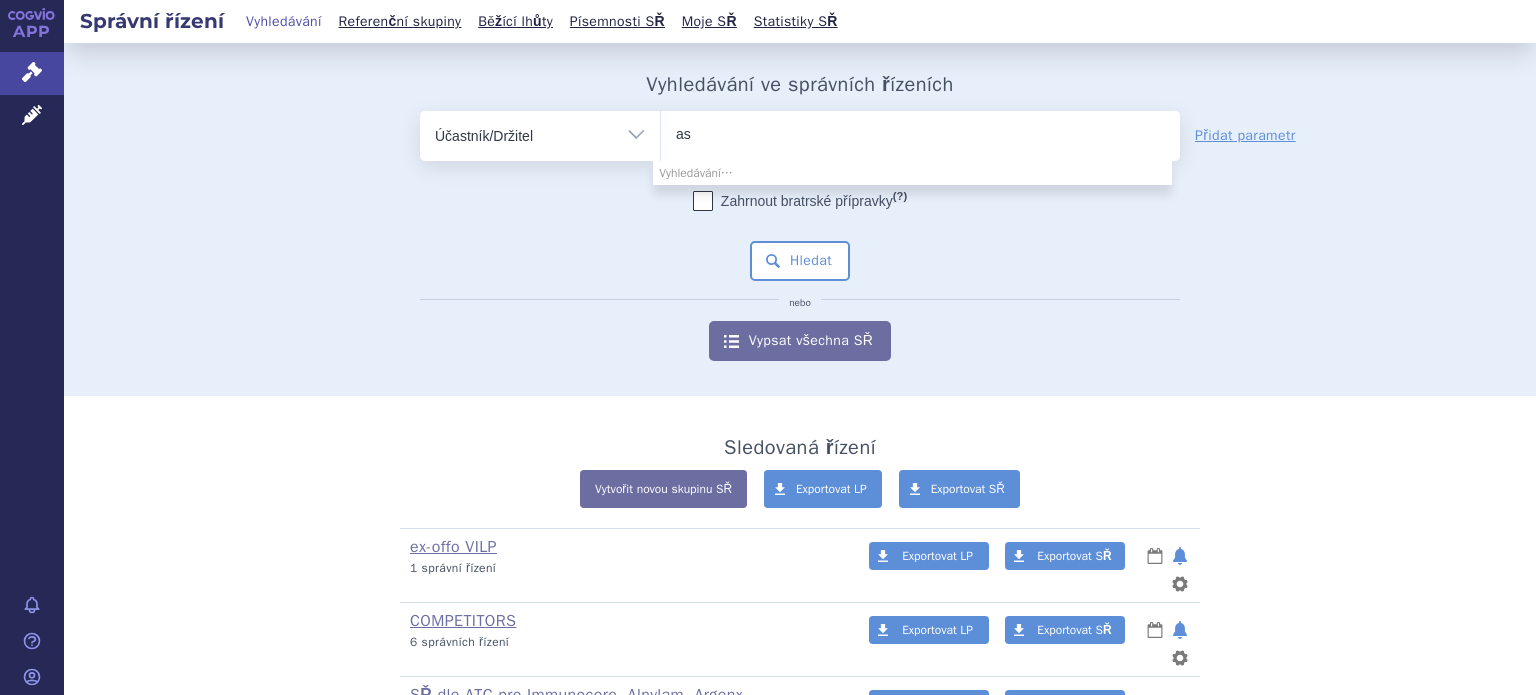 type on "a" 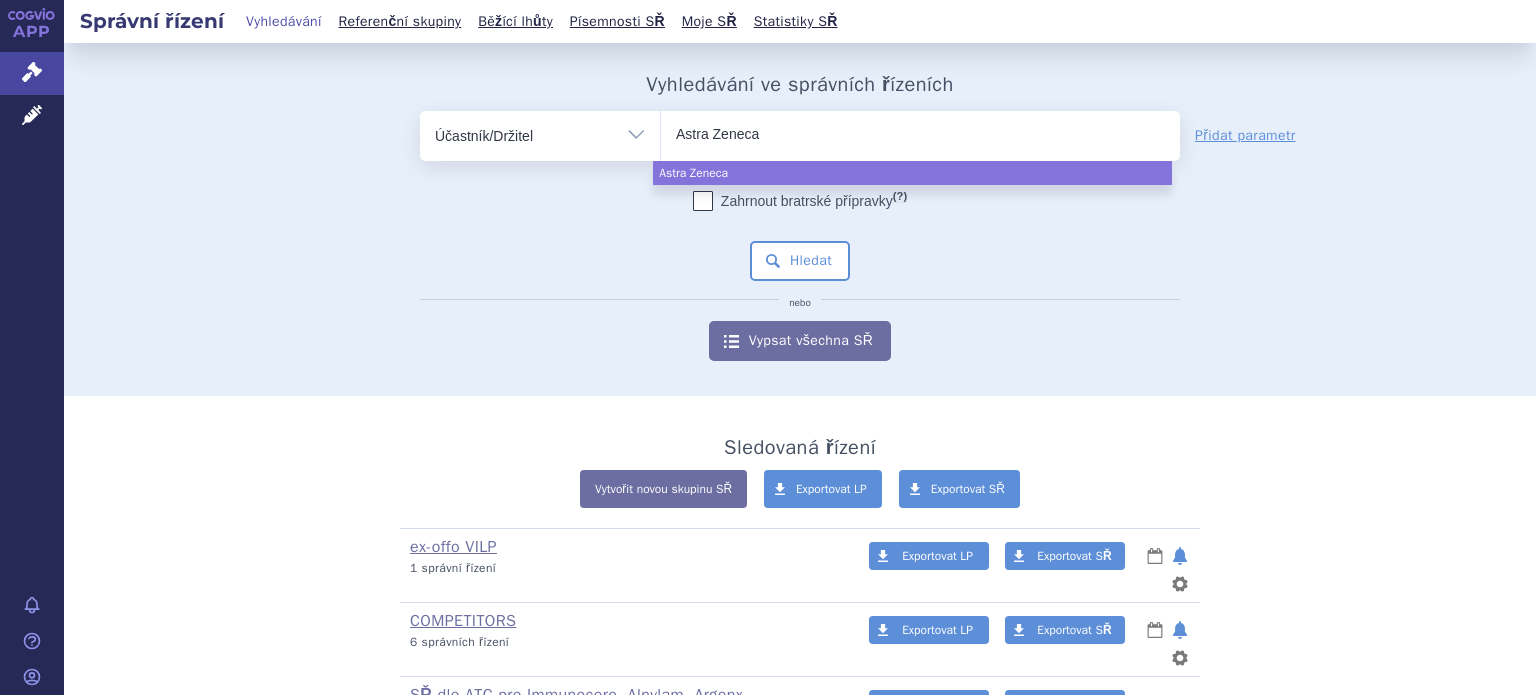type on "Astra Zeneca" 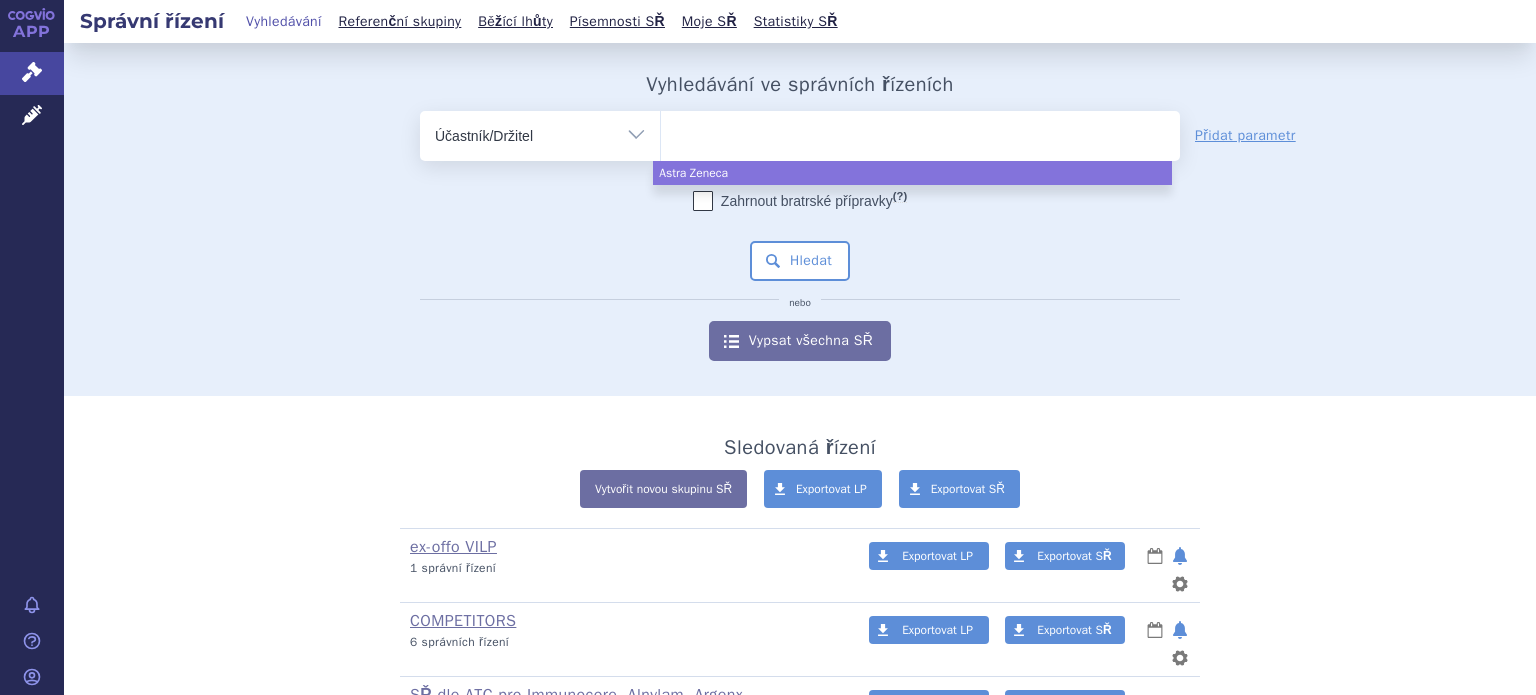 select on "Astra Zeneca" 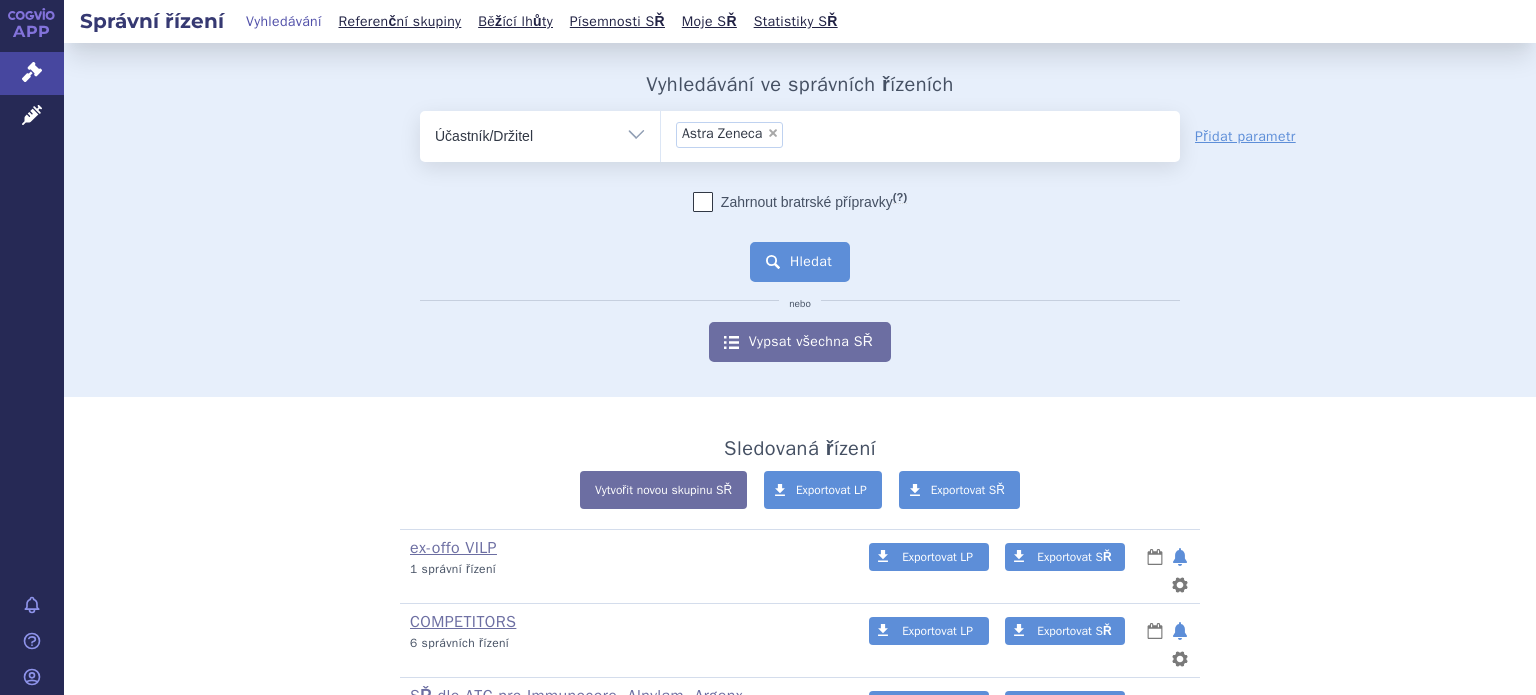 click on "Hledat" at bounding box center [800, 262] 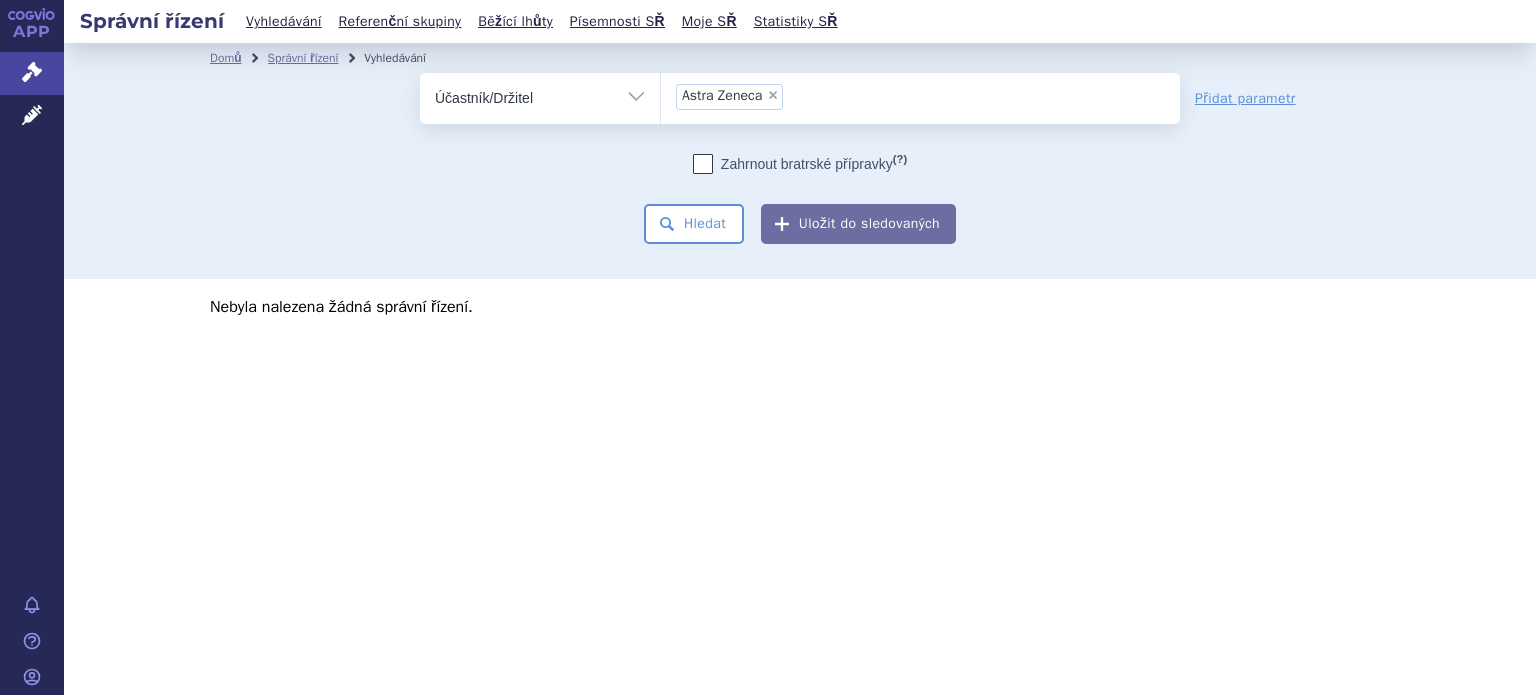 scroll, scrollTop: 0, scrollLeft: 0, axis: both 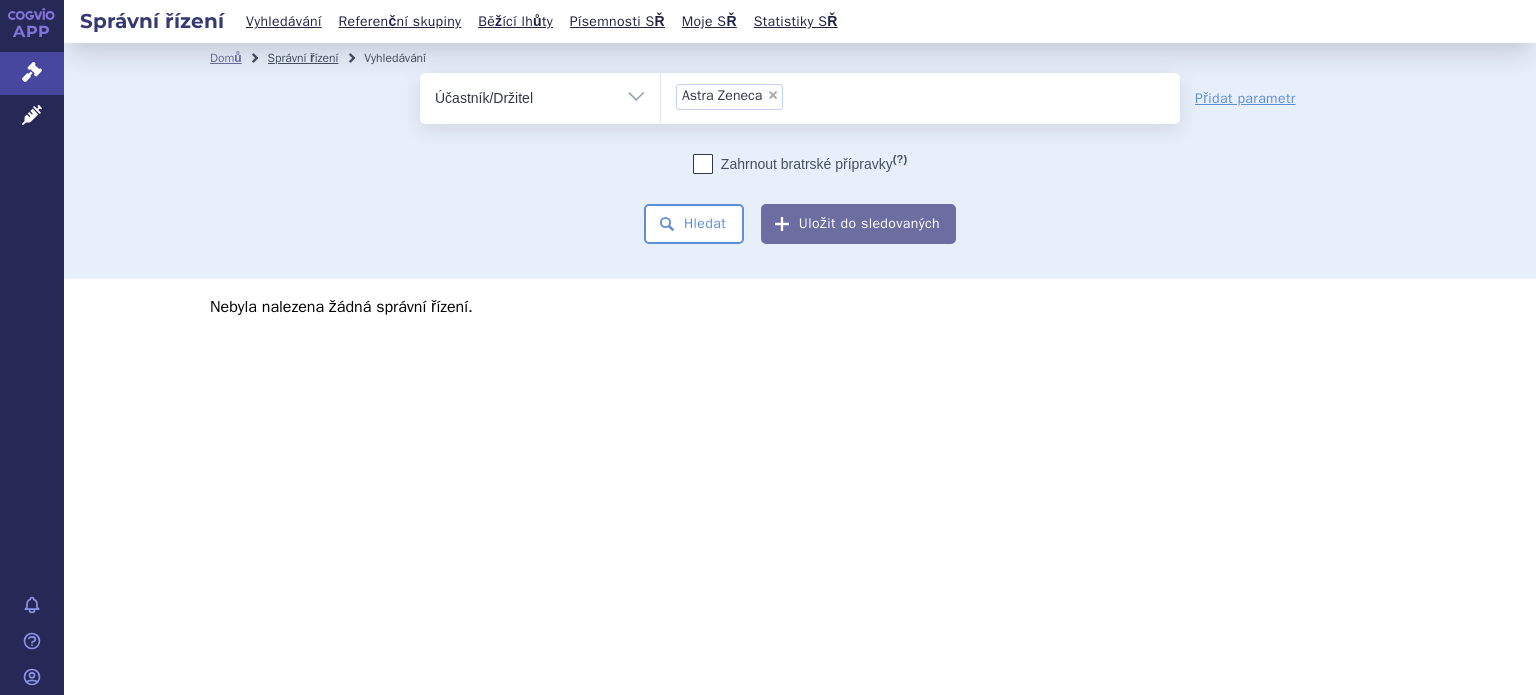 click on "Správní řízení" at bounding box center (303, 58) 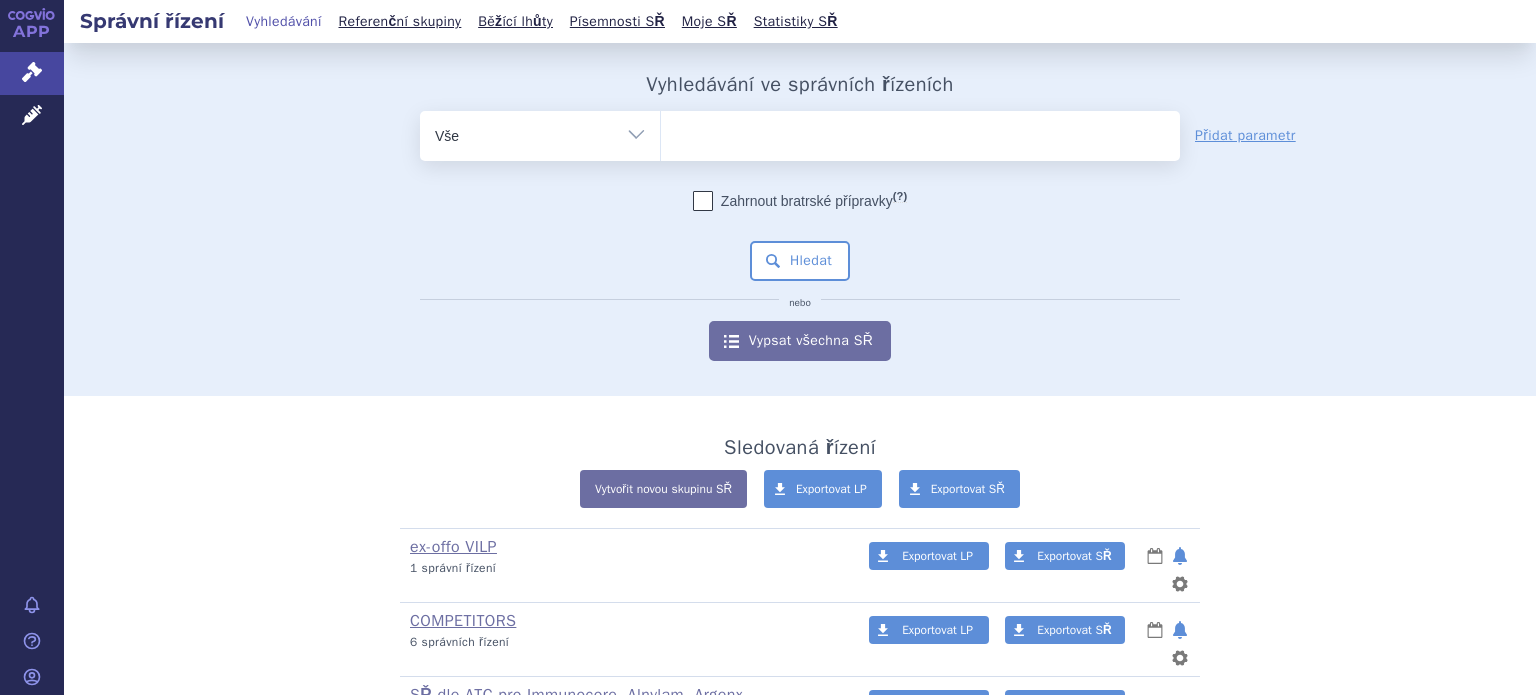 scroll, scrollTop: 0, scrollLeft: 0, axis: both 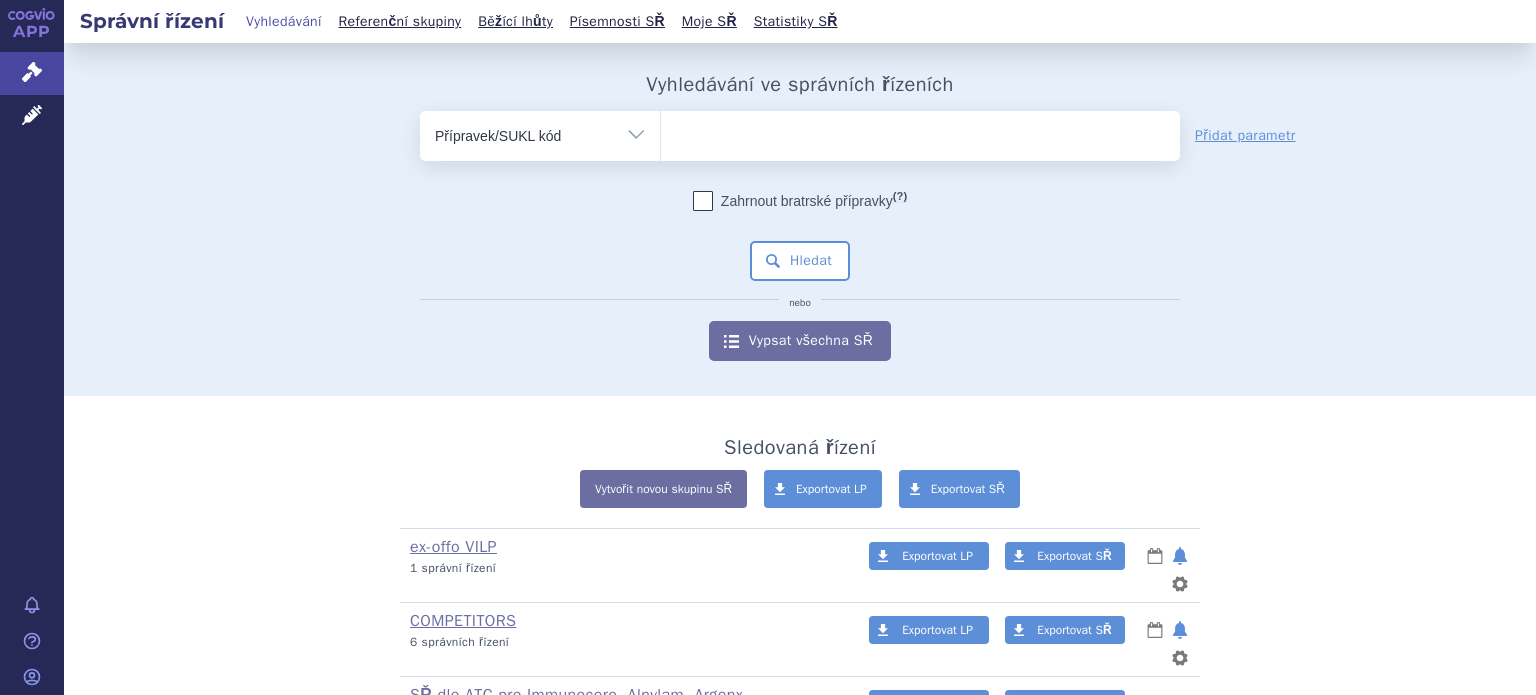 click on "Vše
Spisová značka
Typ SŘ
Přípravek/SUKL kód
Účastník/Držitel" at bounding box center (540, 133) 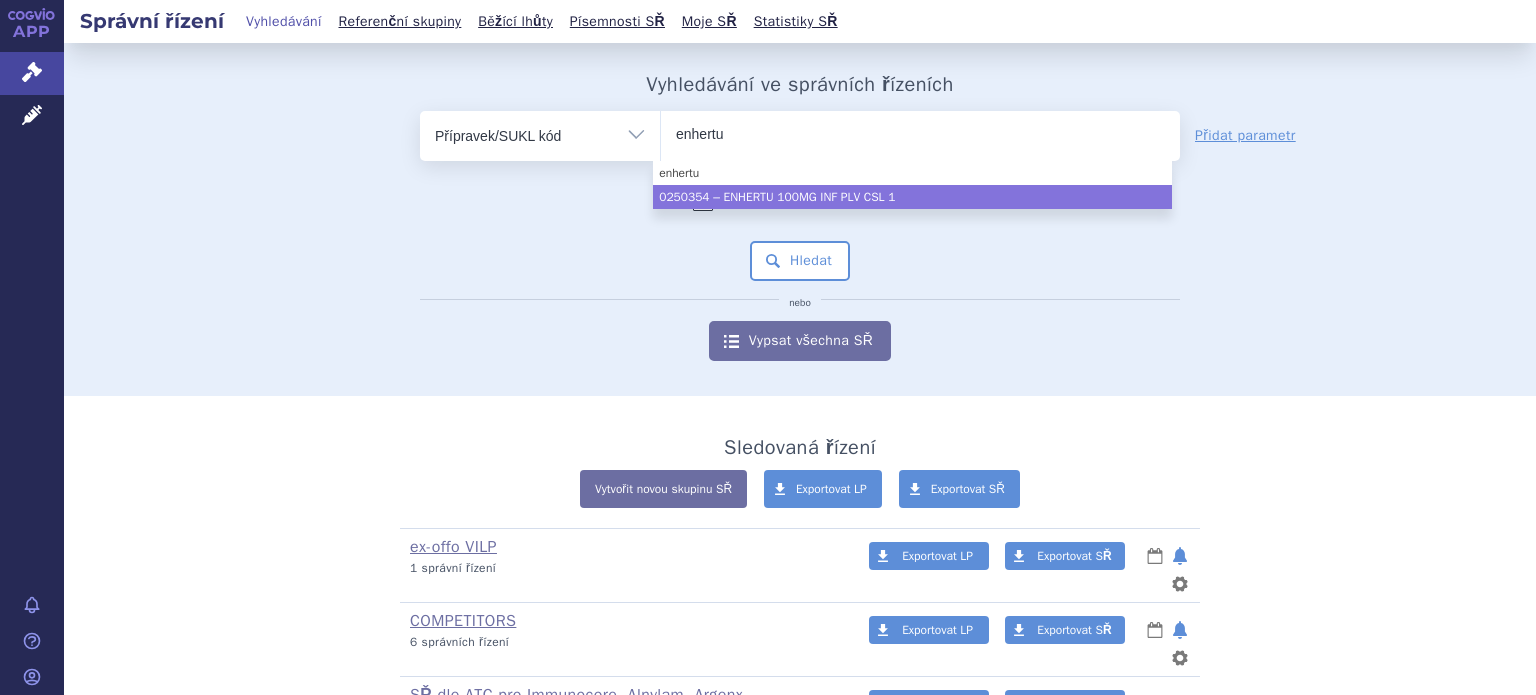 type on "enhertu" 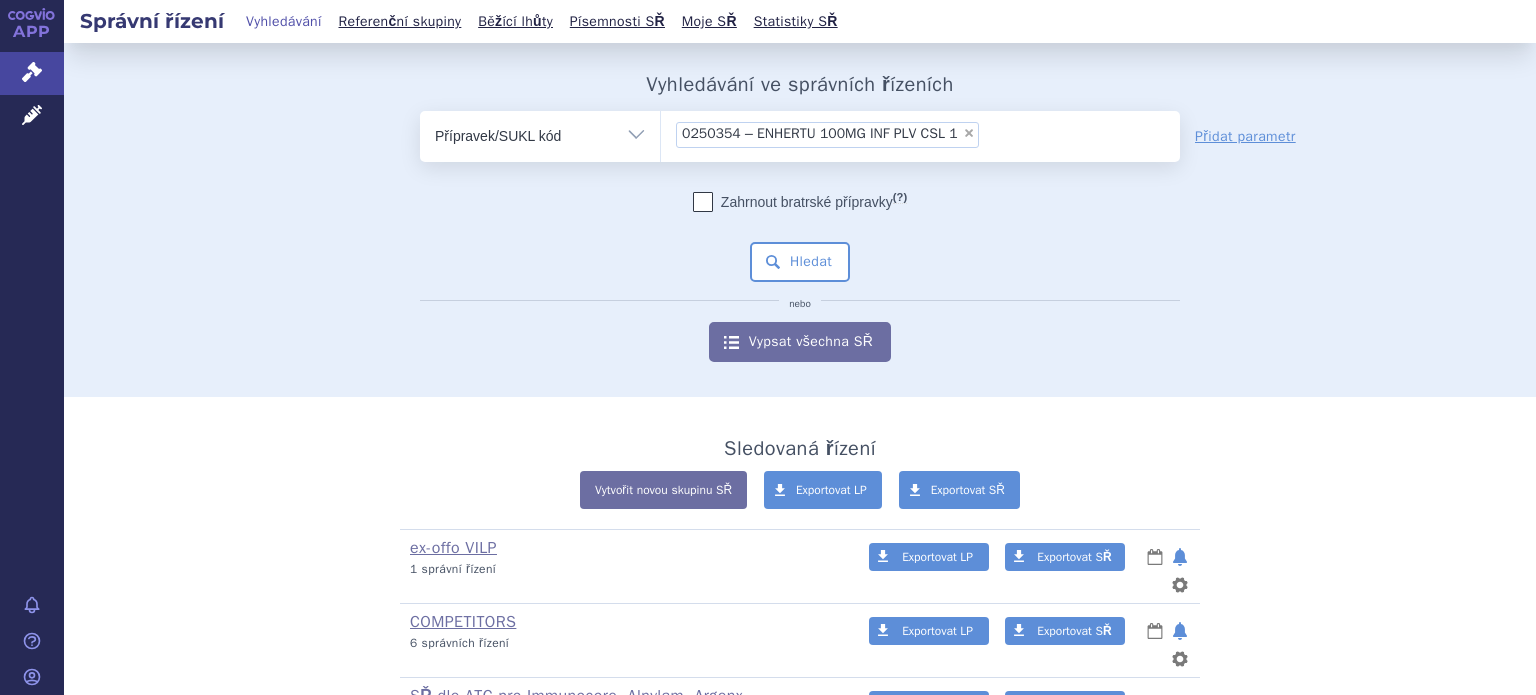 select on "f6d8cbfa-ce4c-44cb-ab92-798d9387b05a" 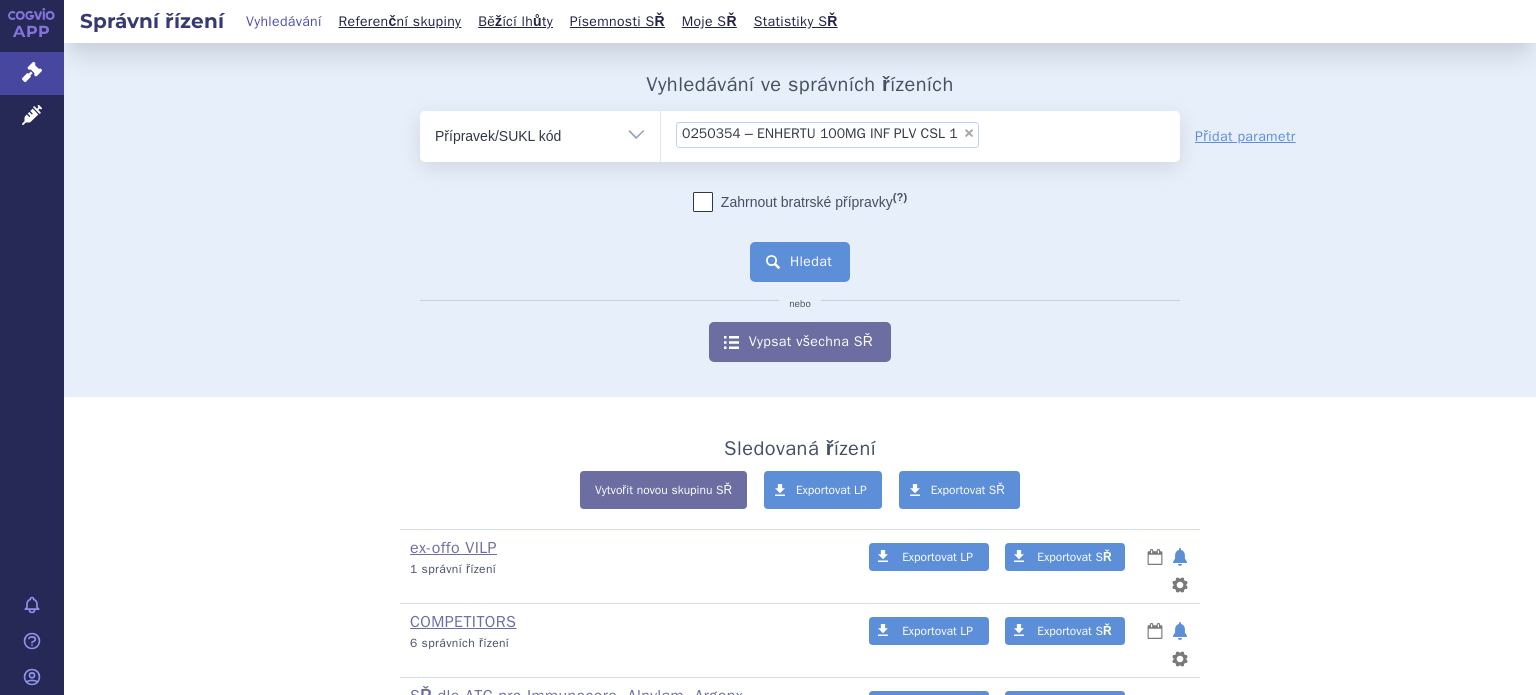 click on "Hledat" at bounding box center (800, 262) 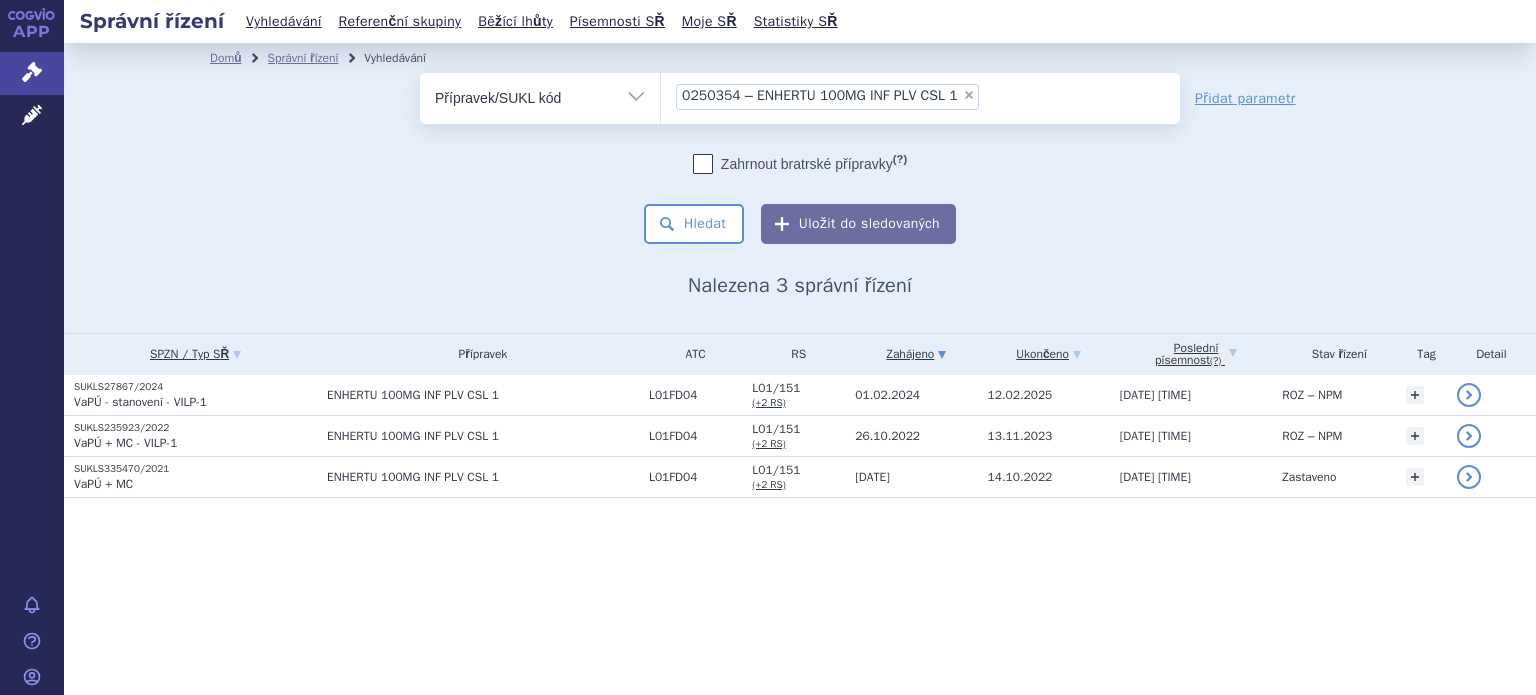scroll, scrollTop: 0, scrollLeft: 0, axis: both 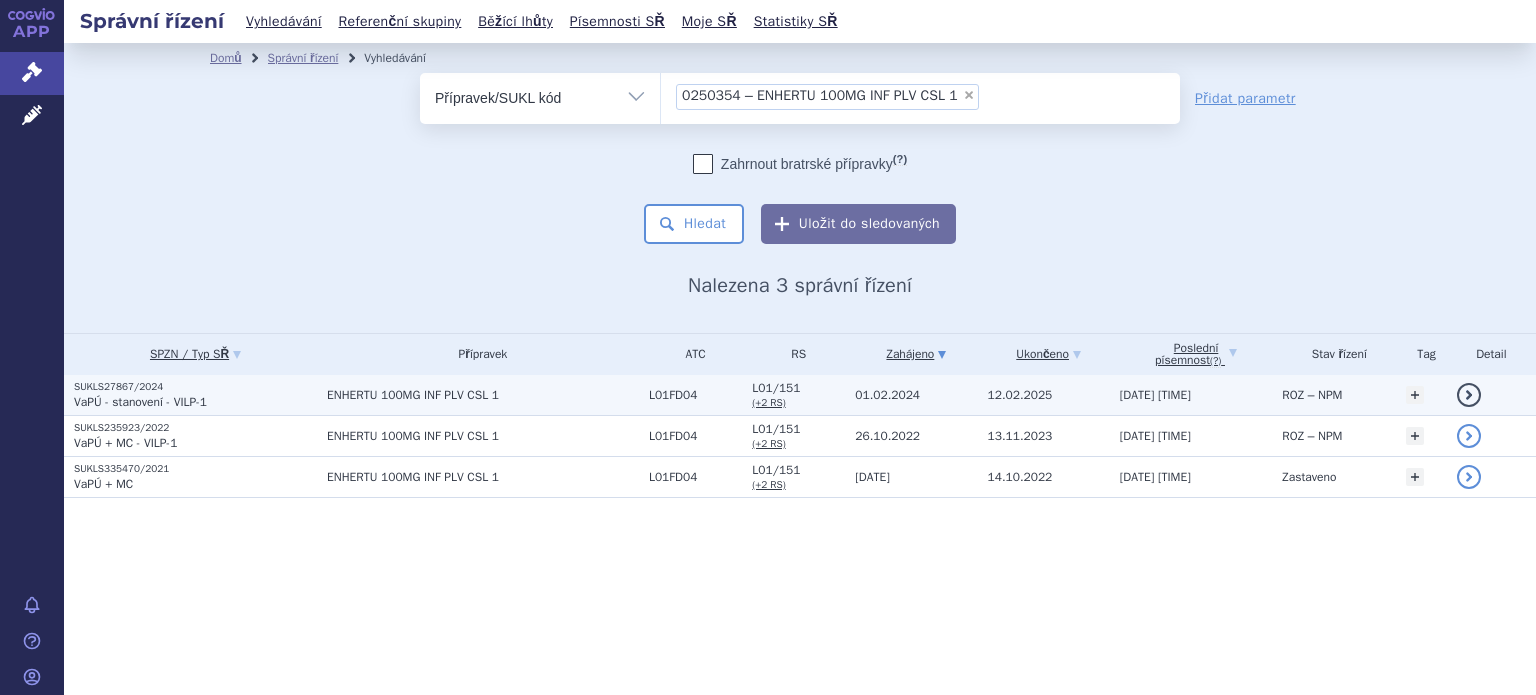 click on "SUKLS27867/2024" at bounding box center [195, 387] 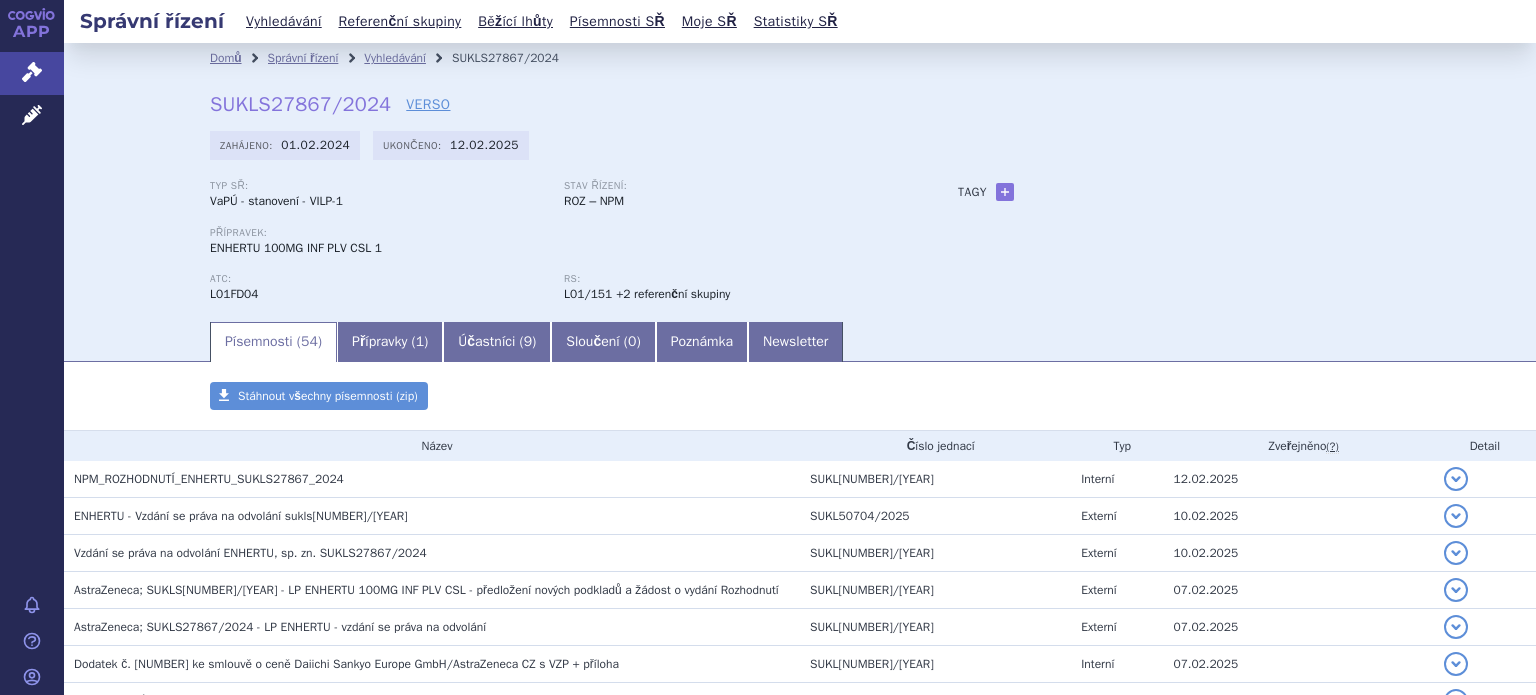 scroll, scrollTop: 0, scrollLeft: 0, axis: both 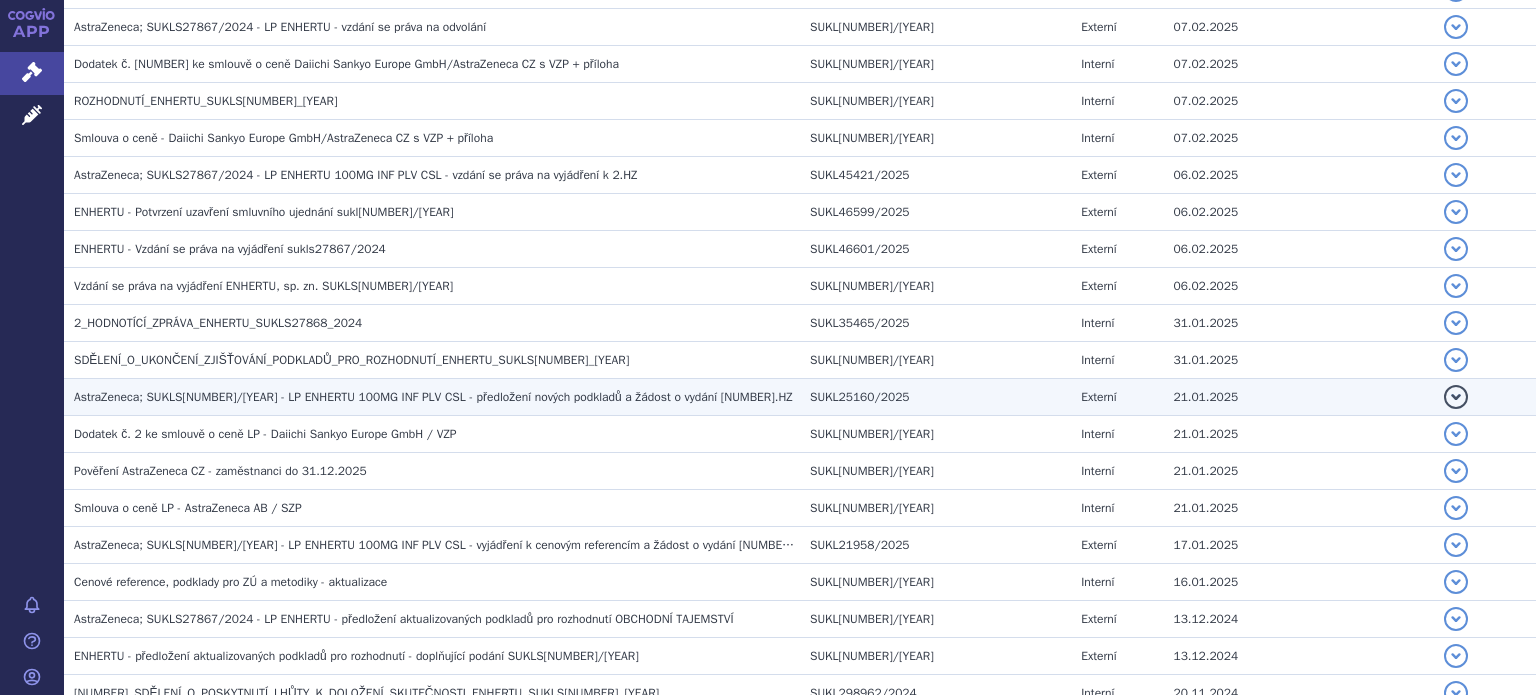 click on "AstraZeneca; SUKLS27867/2024 - LP ENHERTU 100MG INF PLV CSL - předložení nových podkladů a žádost o vydání 2.HZ" at bounding box center [433, 397] 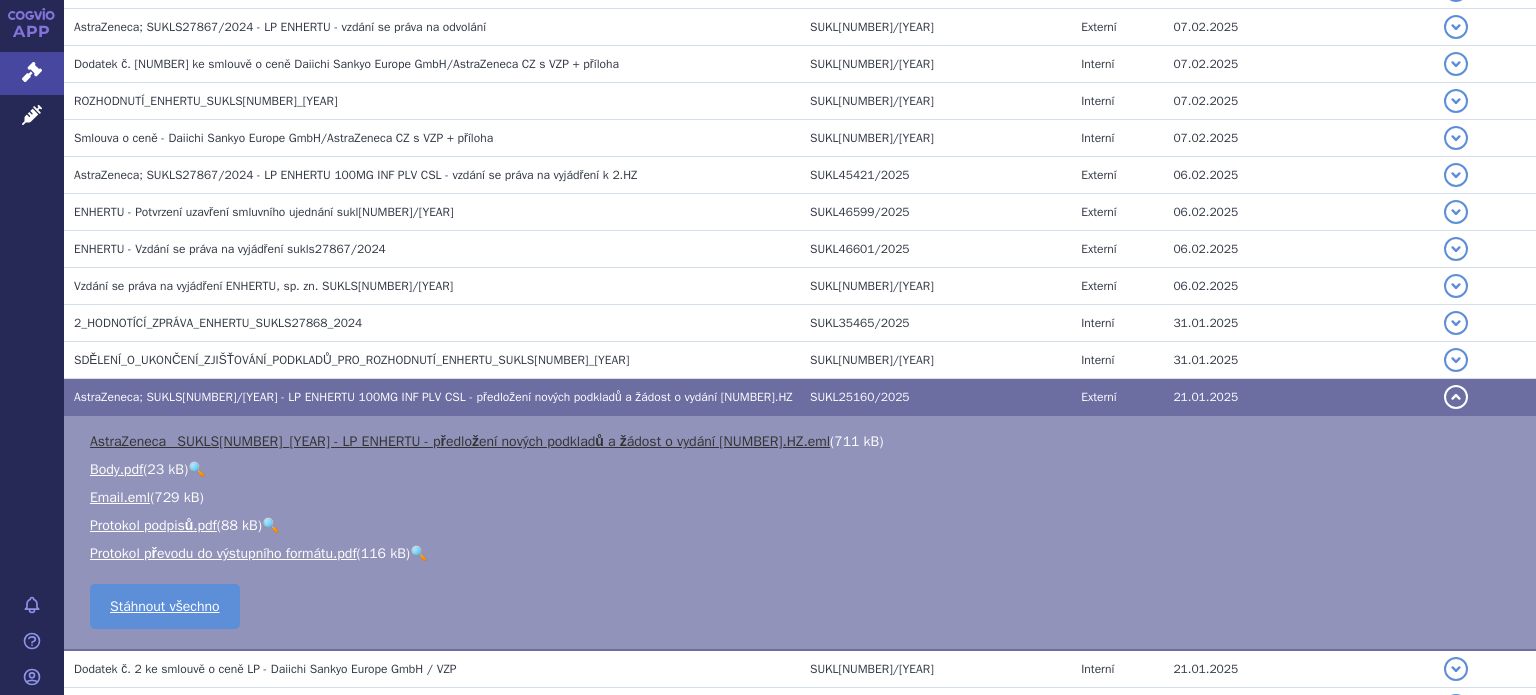 click on "AstraZeneca_ SUKLS27867_2024 - LP ENHERTU - předložení nových podkladů a žádost o vydání 2.HZ.eml" at bounding box center (460, 441) 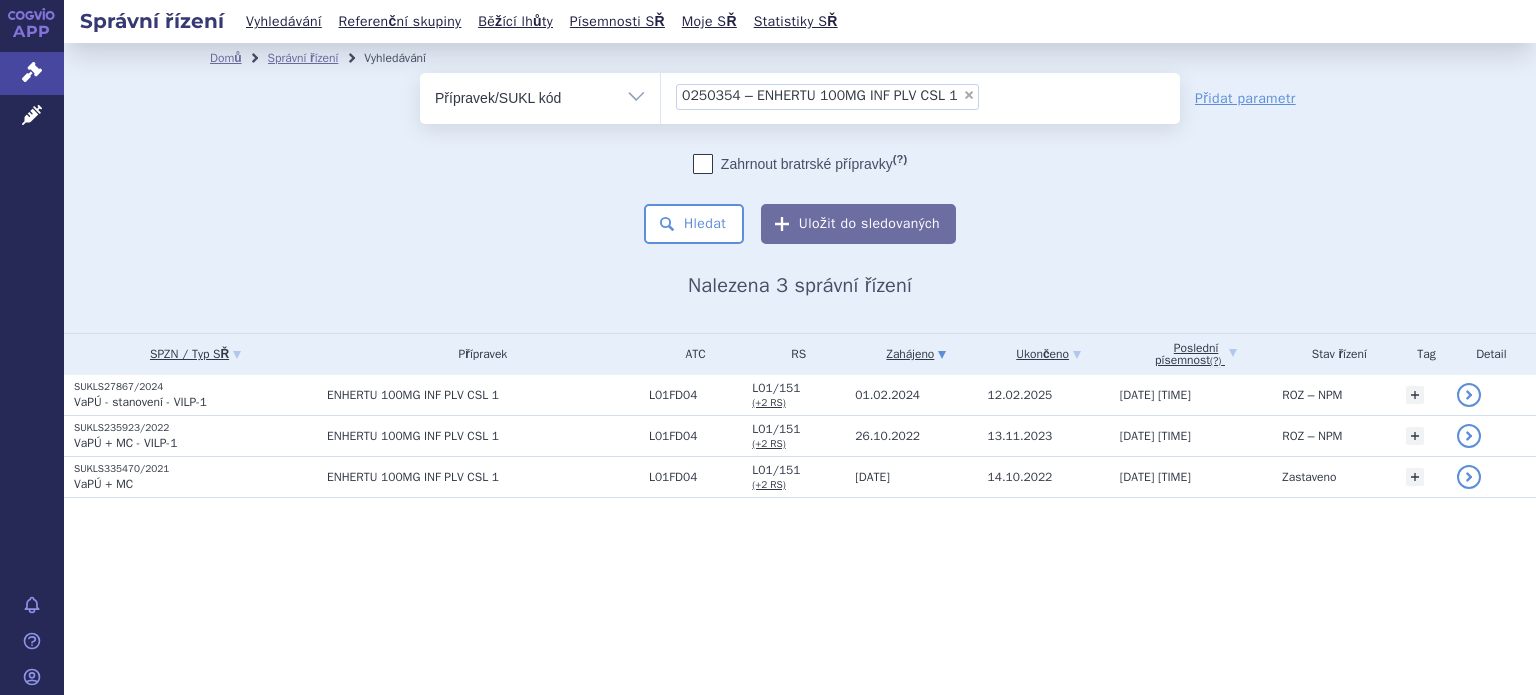 scroll, scrollTop: 0, scrollLeft: 0, axis: both 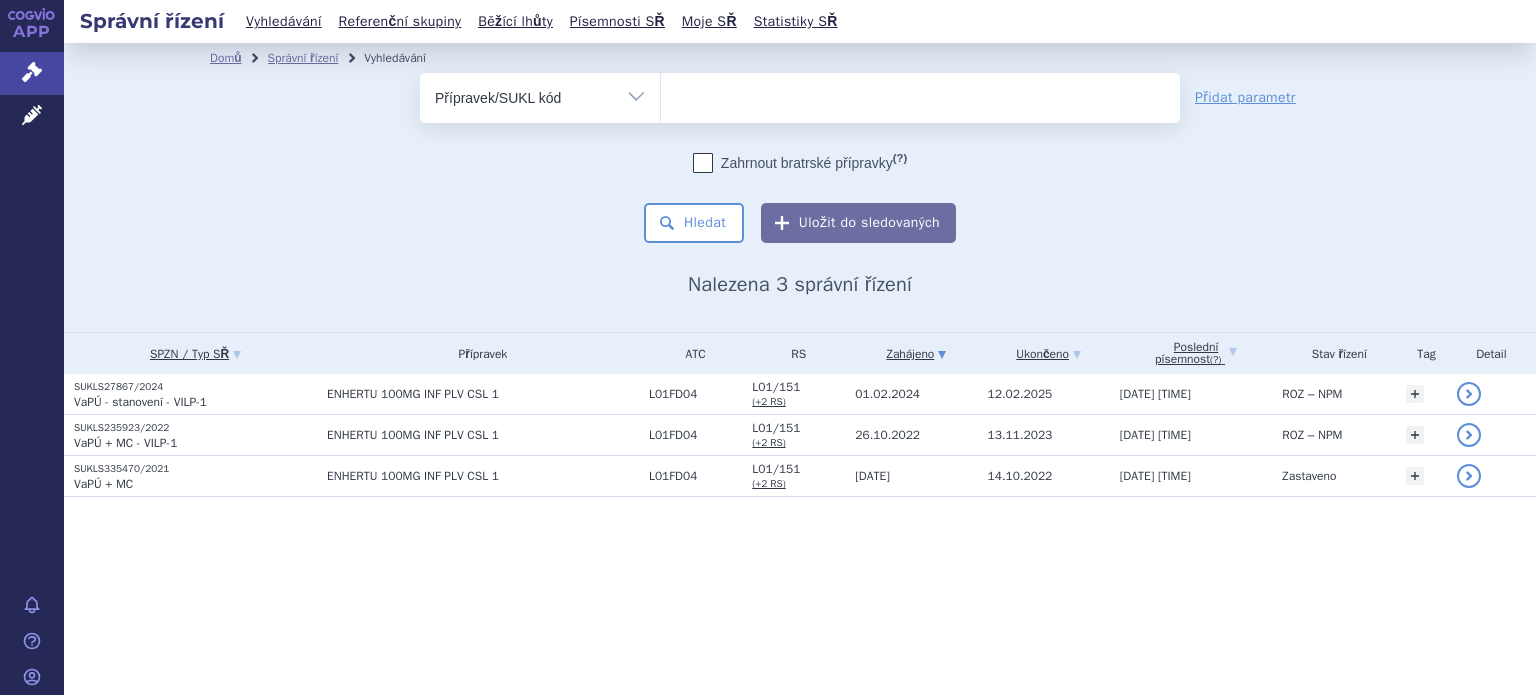 click at bounding box center (920, 94) 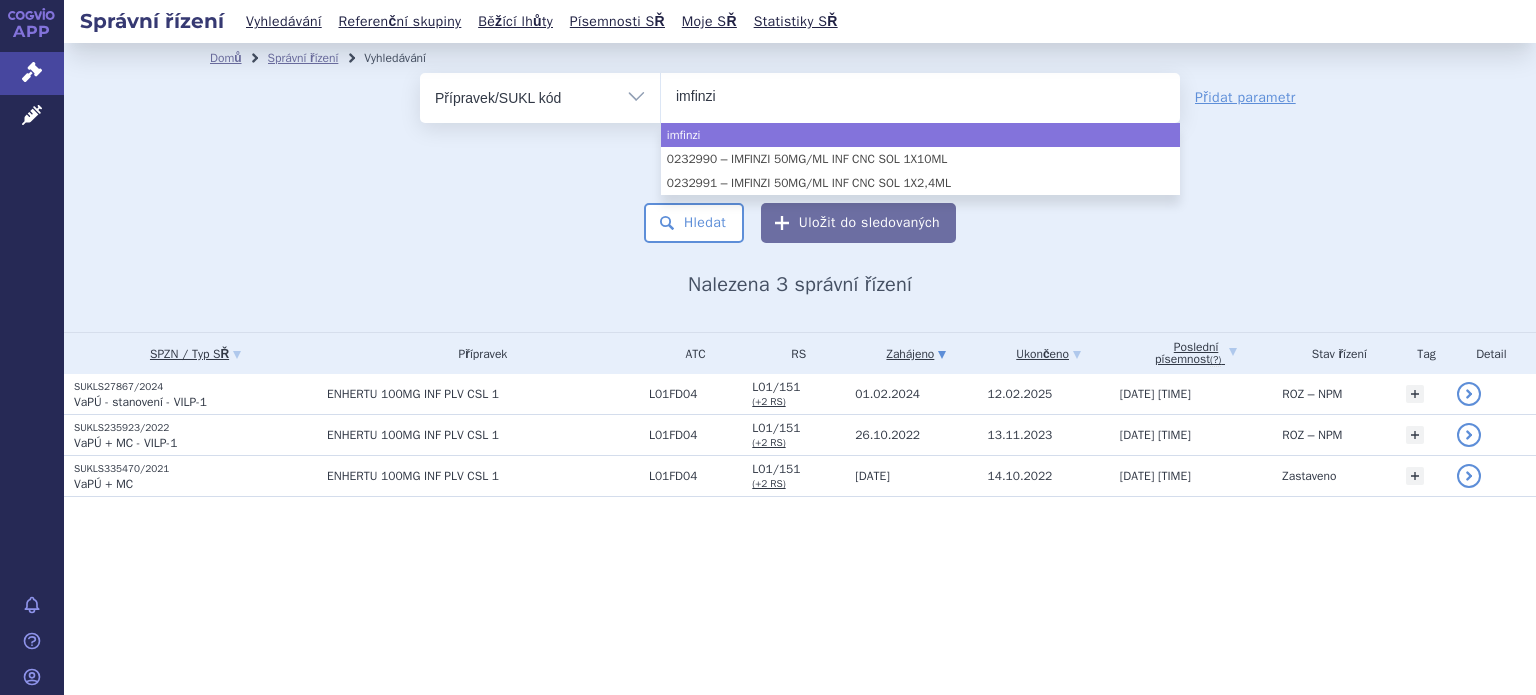 type on "imfinzi" 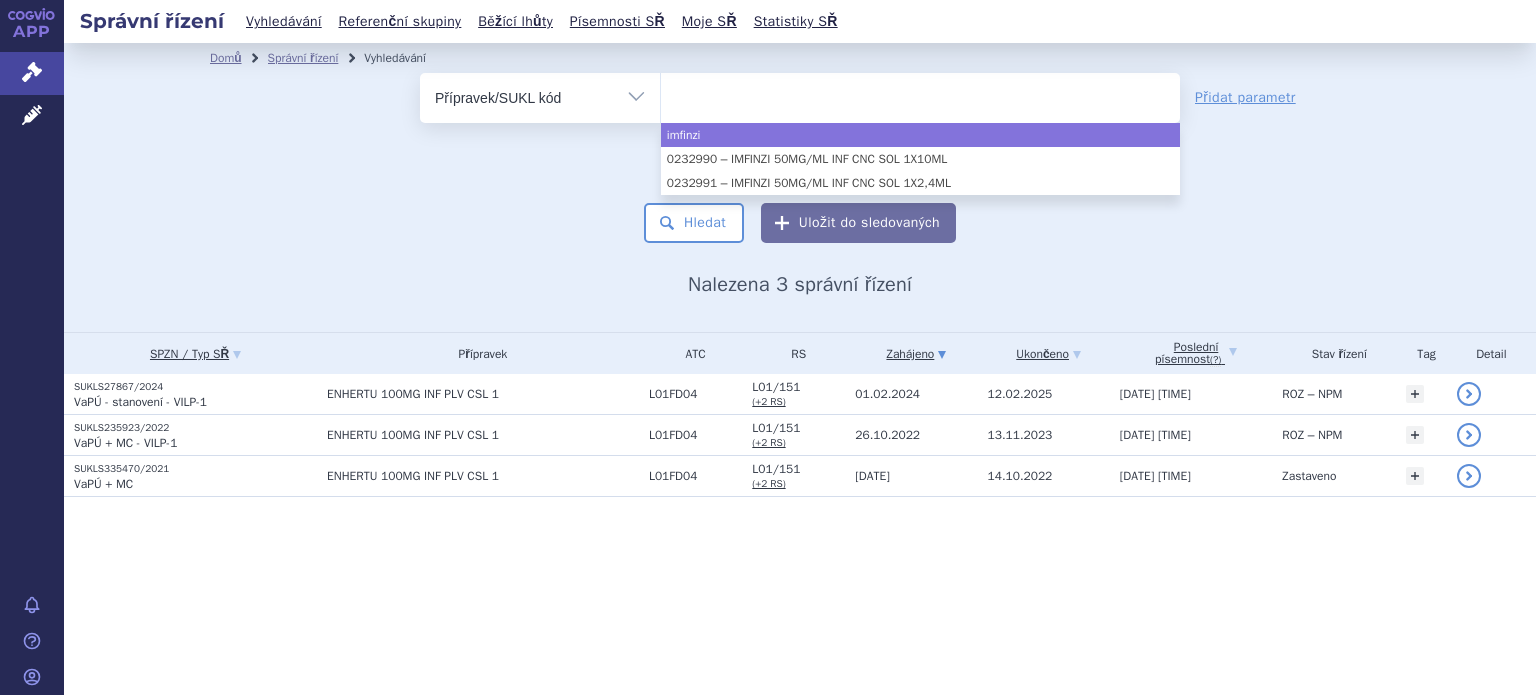 select on "imfinzi" 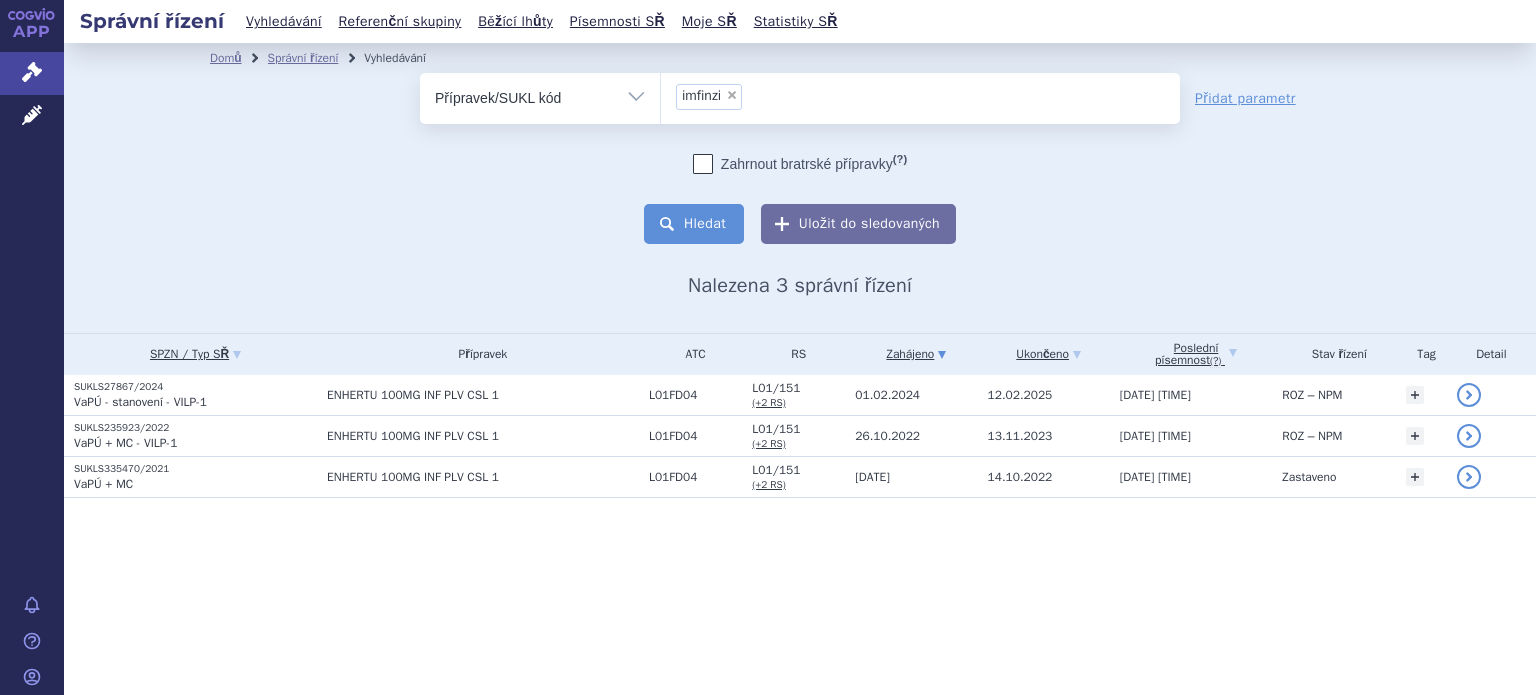 click on "Hledat" at bounding box center [694, 224] 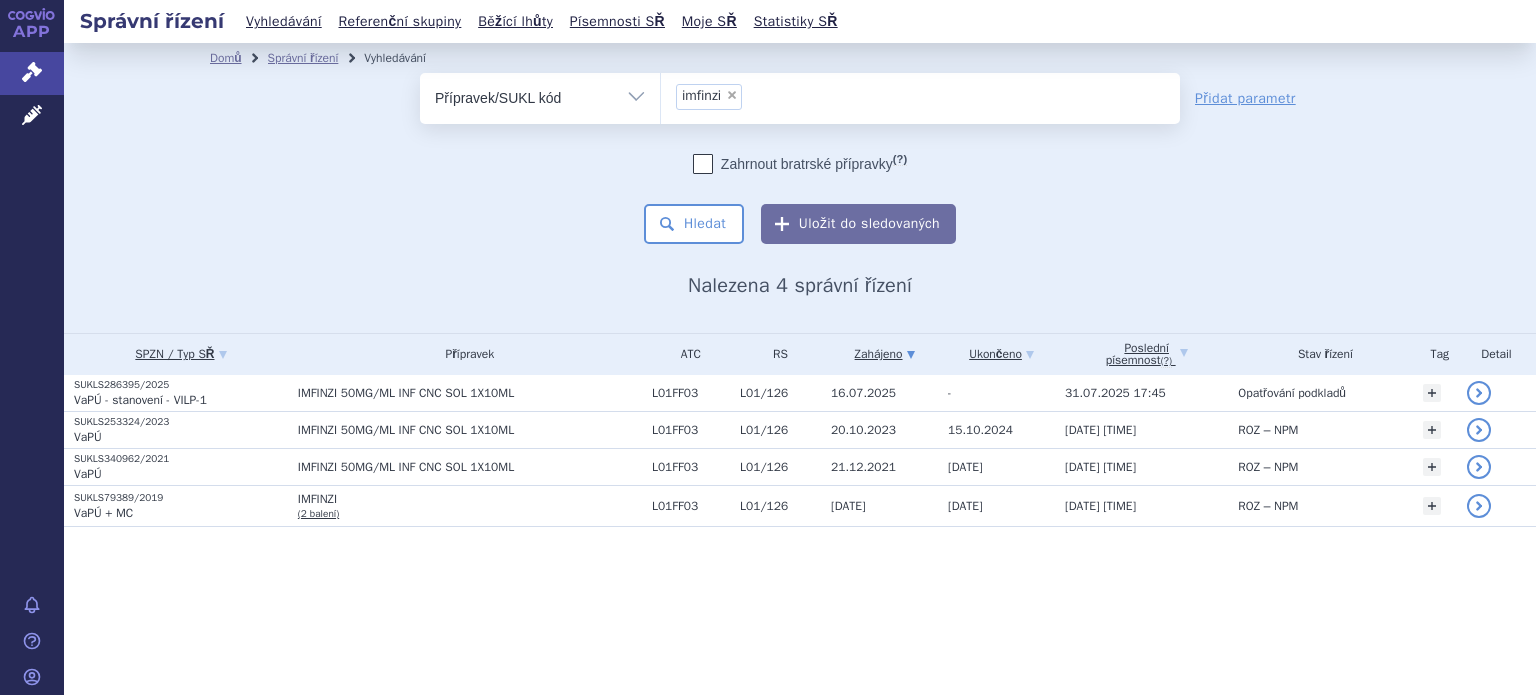 scroll, scrollTop: 0, scrollLeft: 0, axis: both 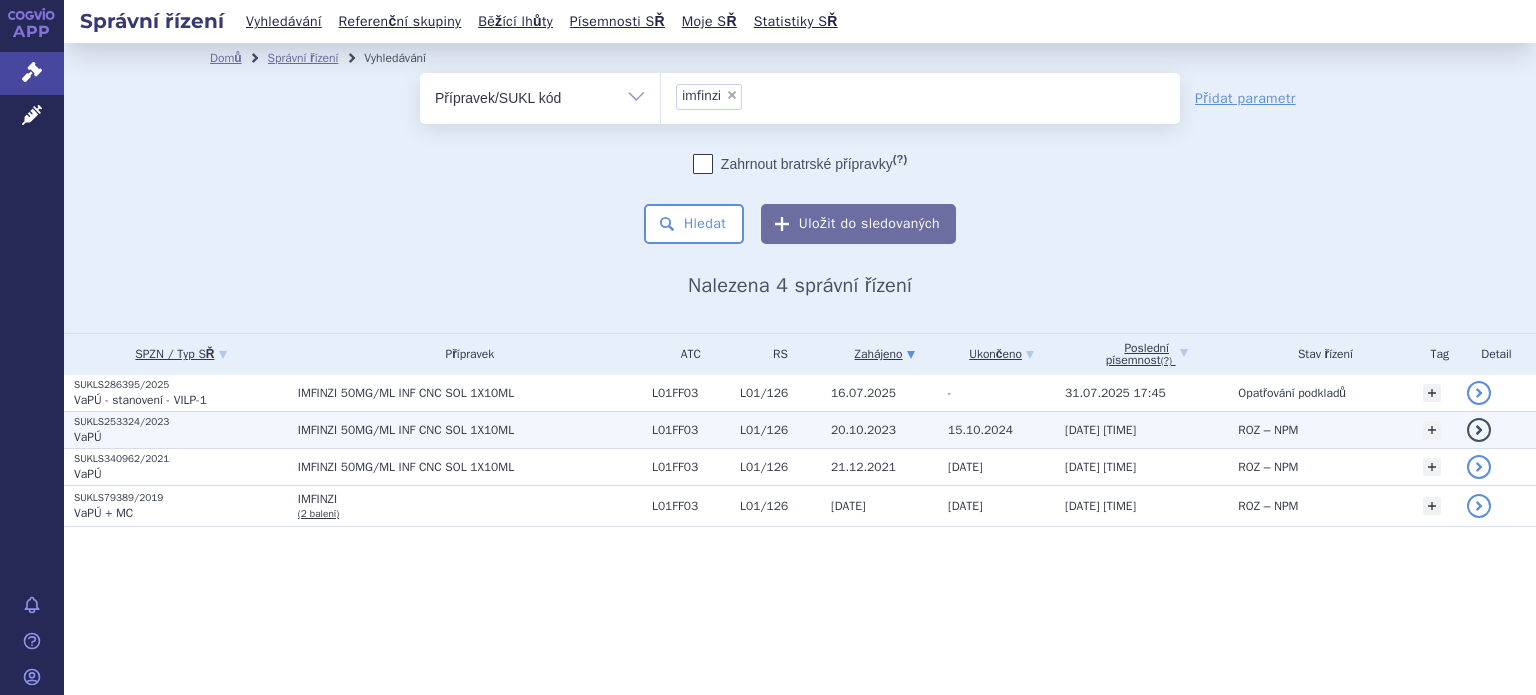 click on "VaPÚ" at bounding box center (181, 437) 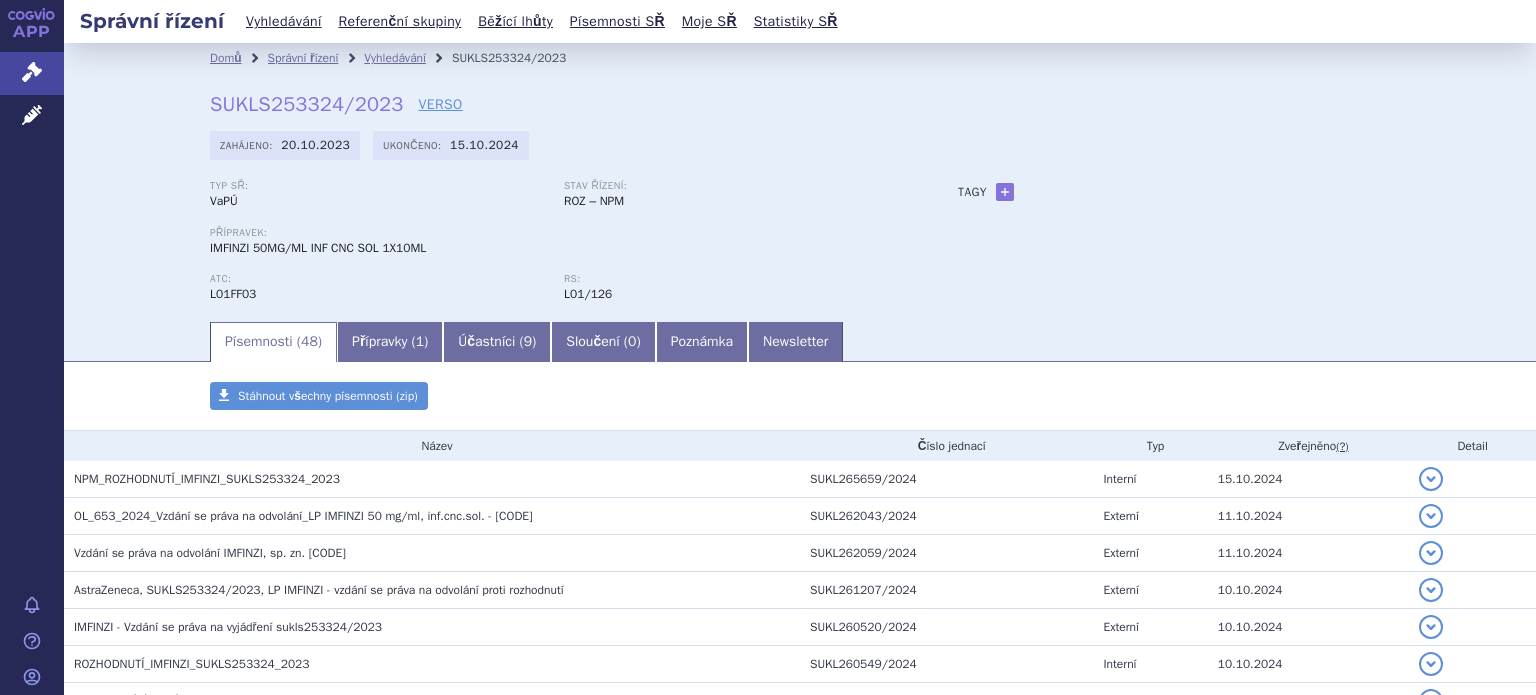 scroll, scrollTop: 0, scrollLeft: 0, axis: both 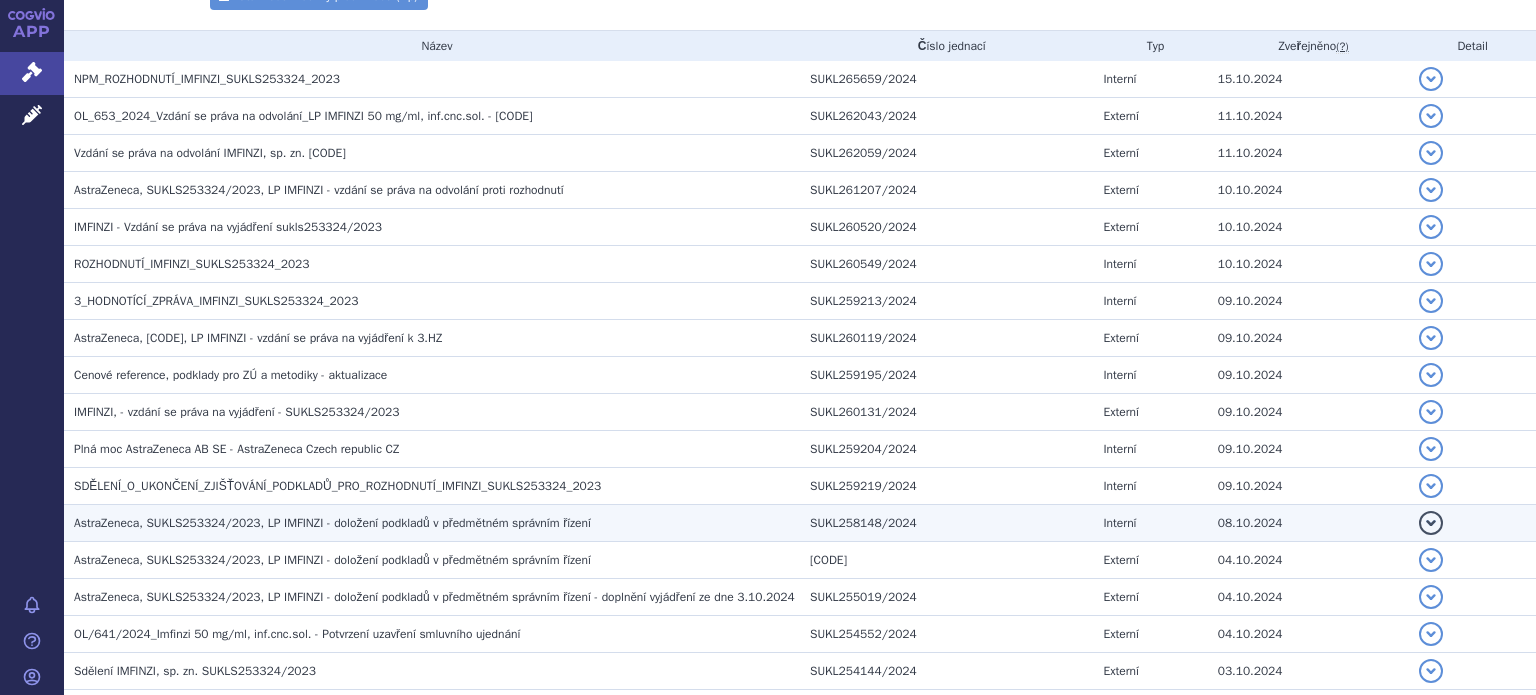 click on "AstraZeneca, SUKLS253324/2023, LP IMFINZI - doložení podkladů v předmětném správním řízení" at bounding box center (332, 523) 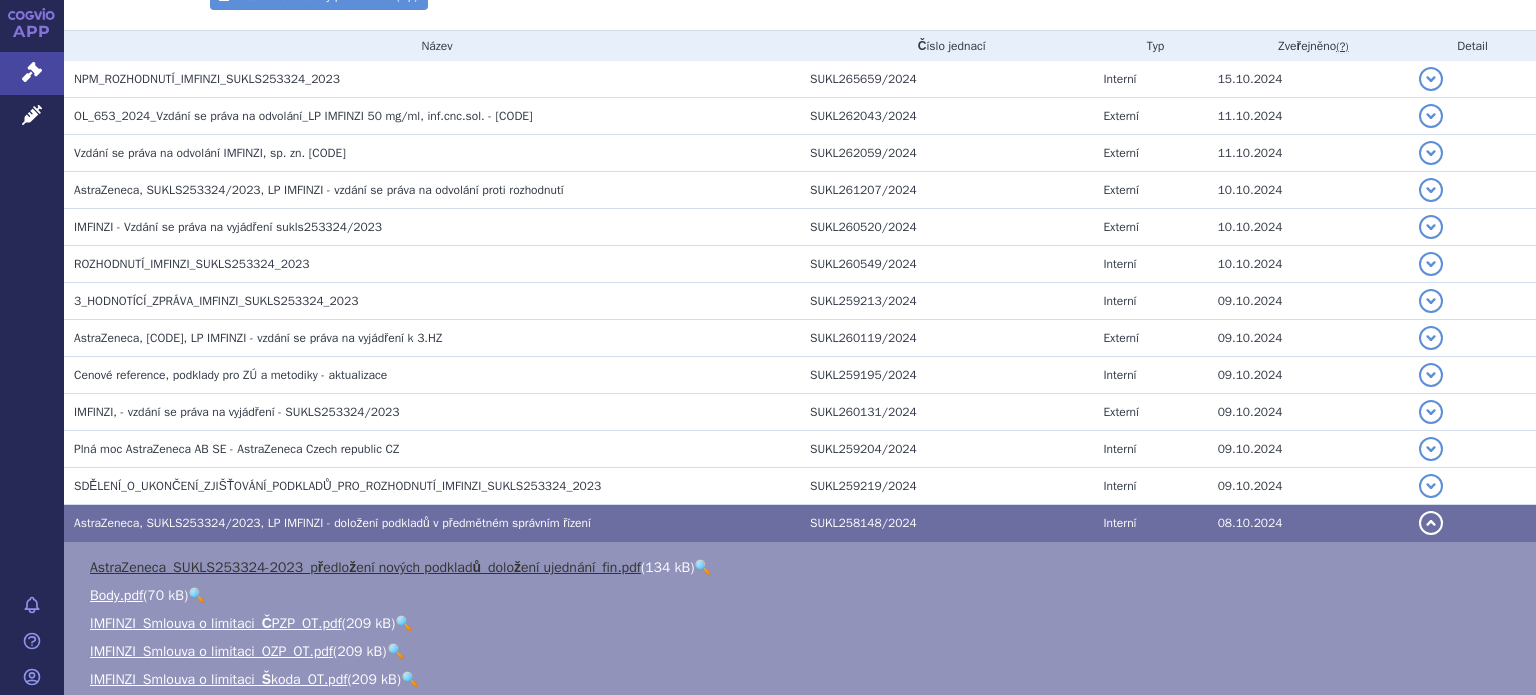 click on "AstraZeneca_SUKLS253324-2023_předložení nových podkladů_doložení ujednání_fin.pdf" at bounding box center [365, 567] 